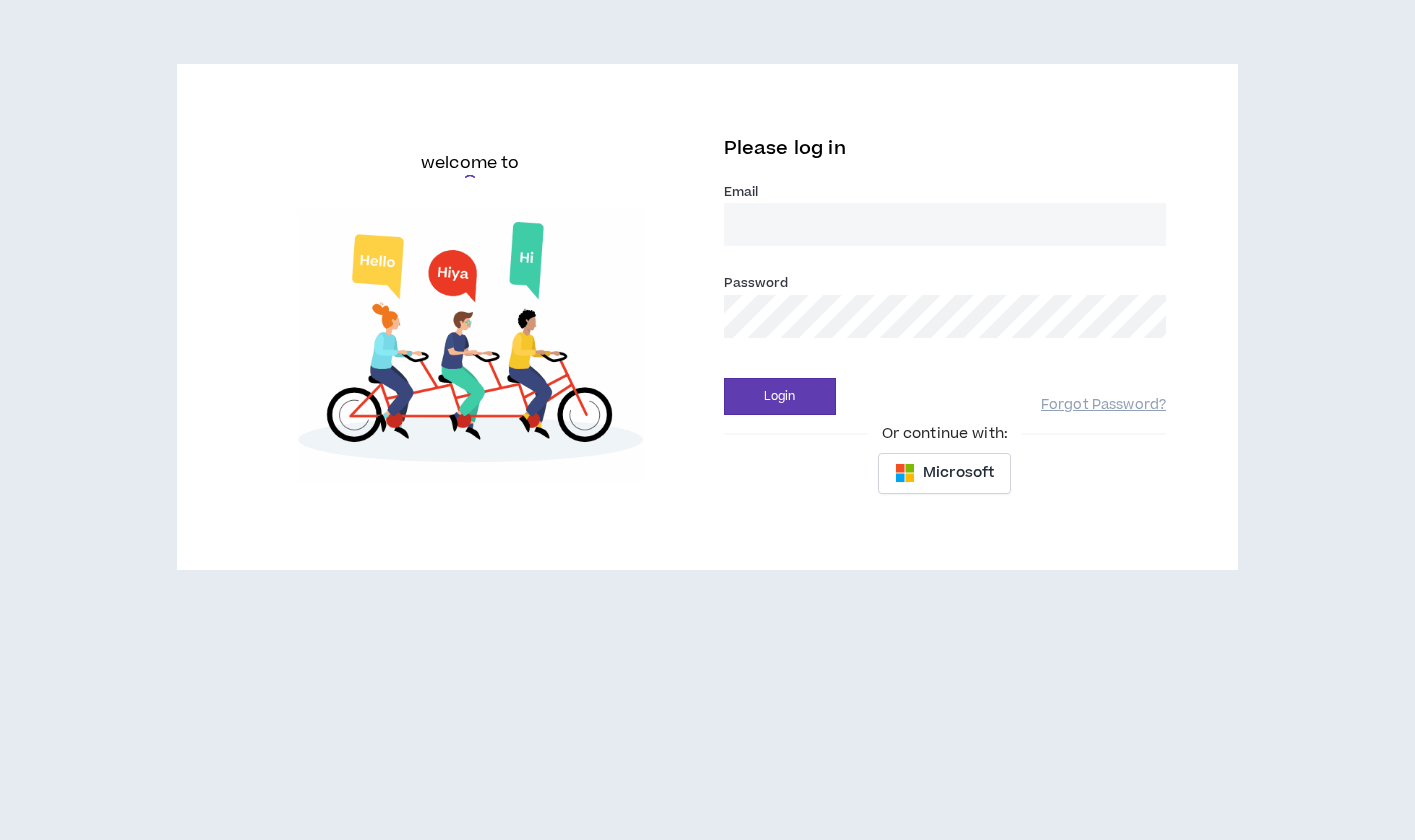 scroll, scrollTop: 0, scrollLeft: 0, axis: both 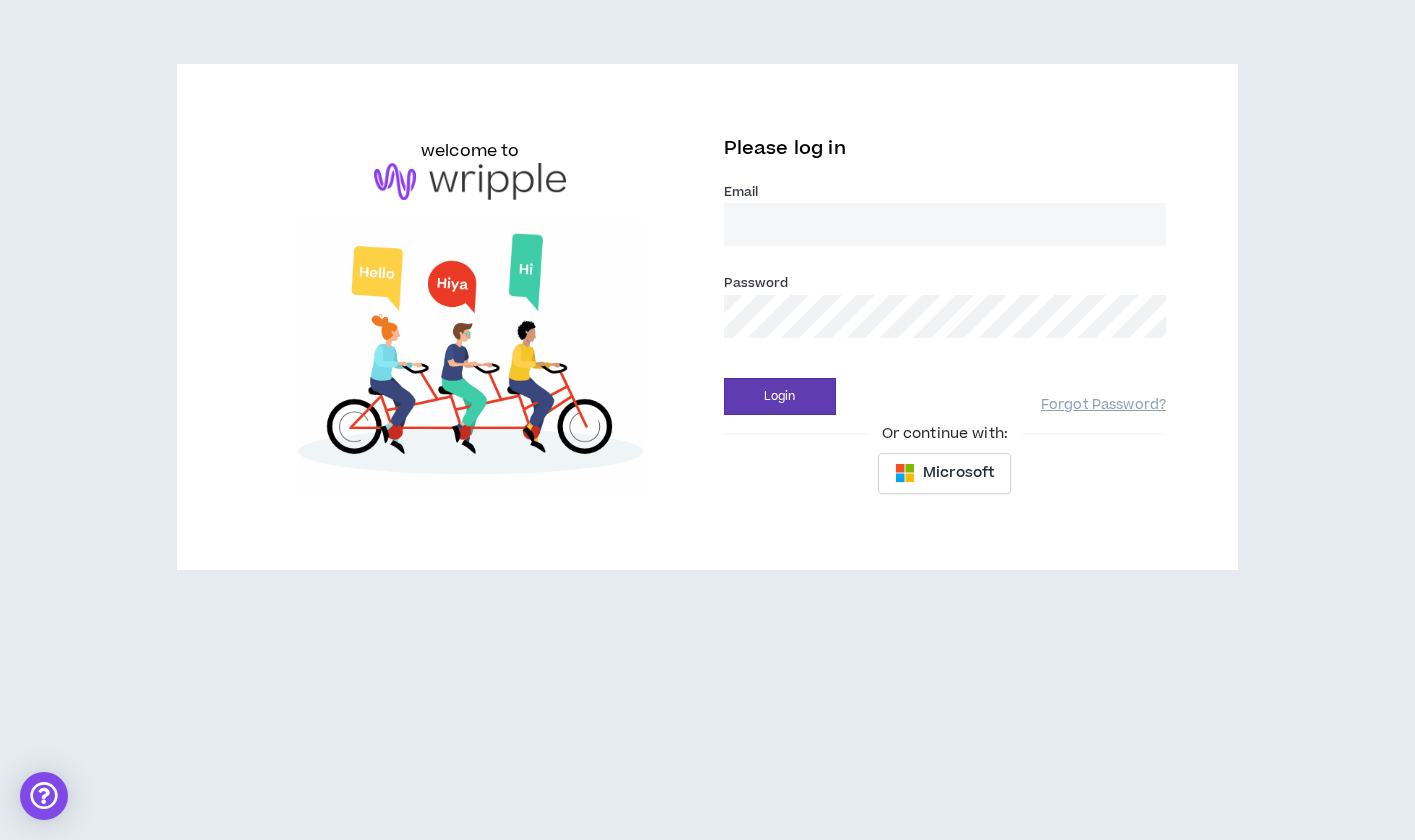 click on "Email  *" at bounding box center (945, 224) 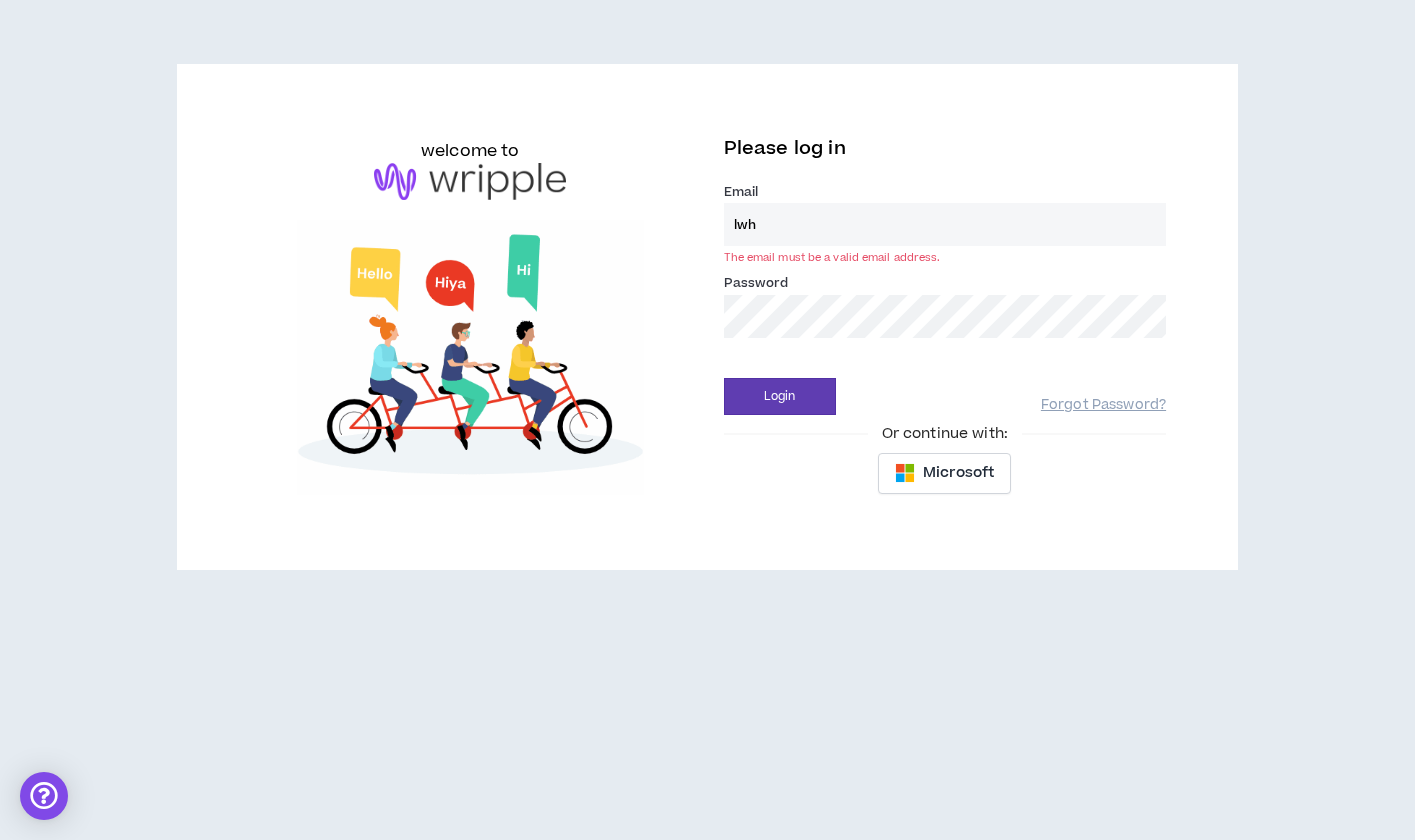 type on "lwhitaker@keystrokeconsulting.com" 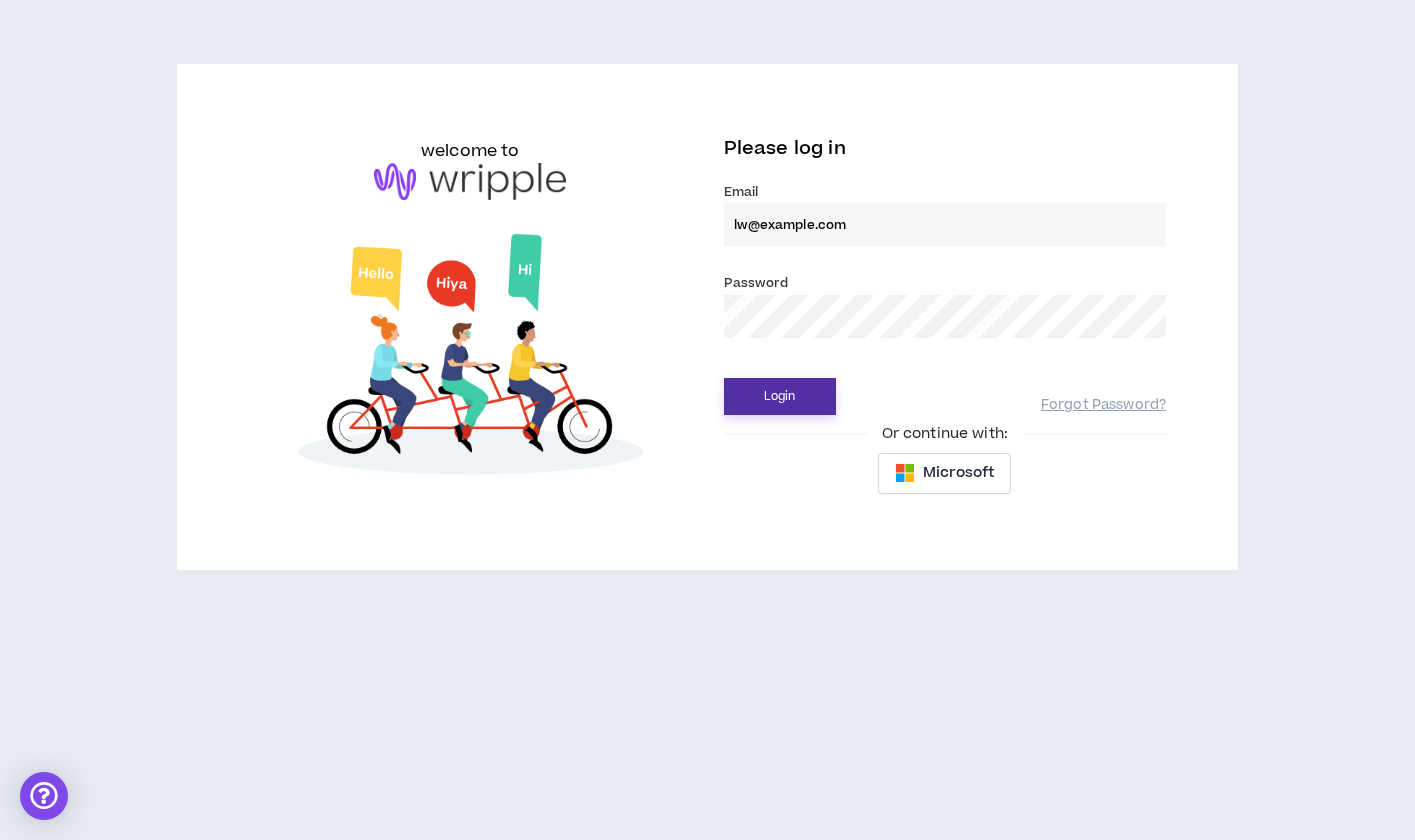 click on "Login" at bounding box center [780, 396] 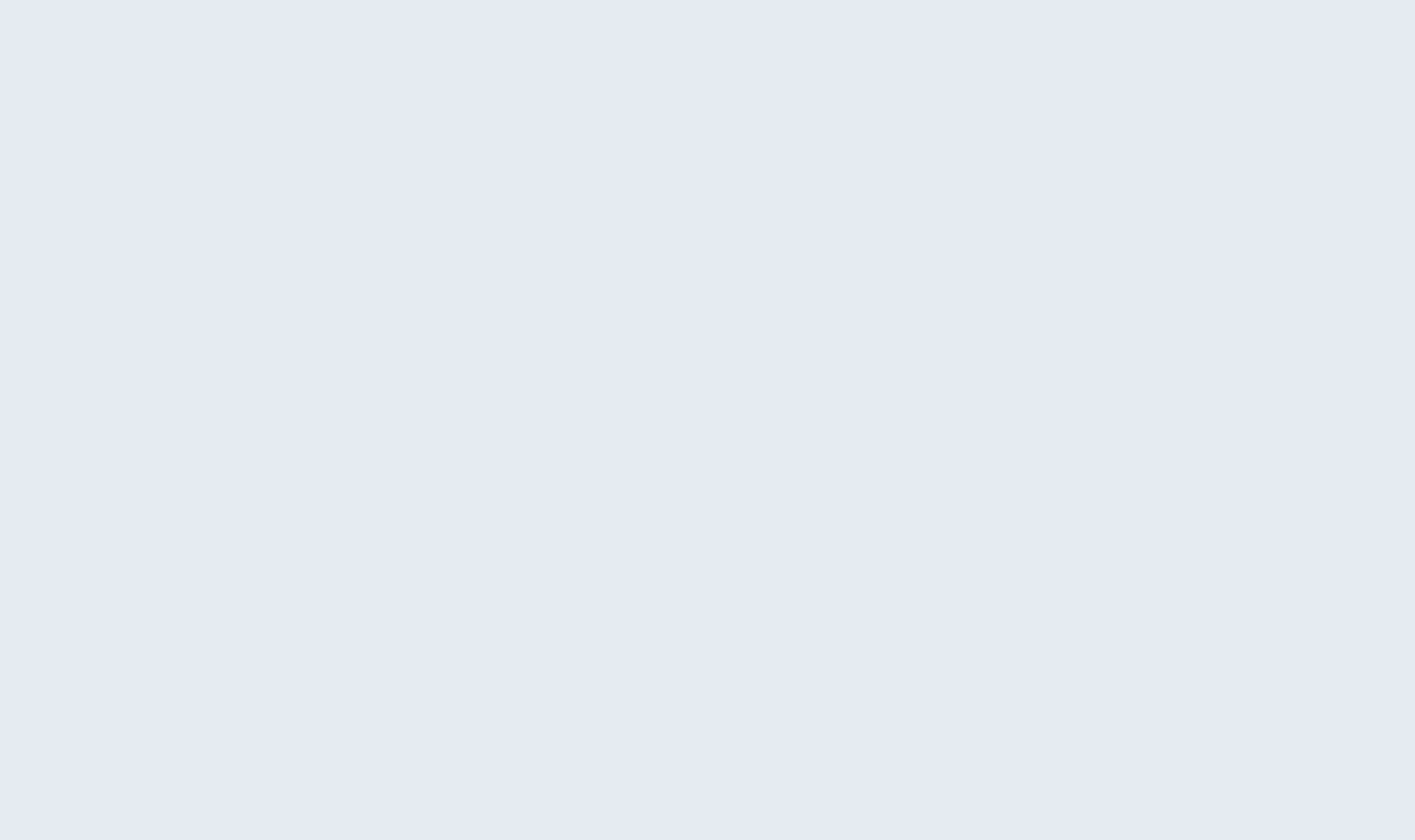 scroll, scrollTop: 0, scrollLeft: 0, axis: both 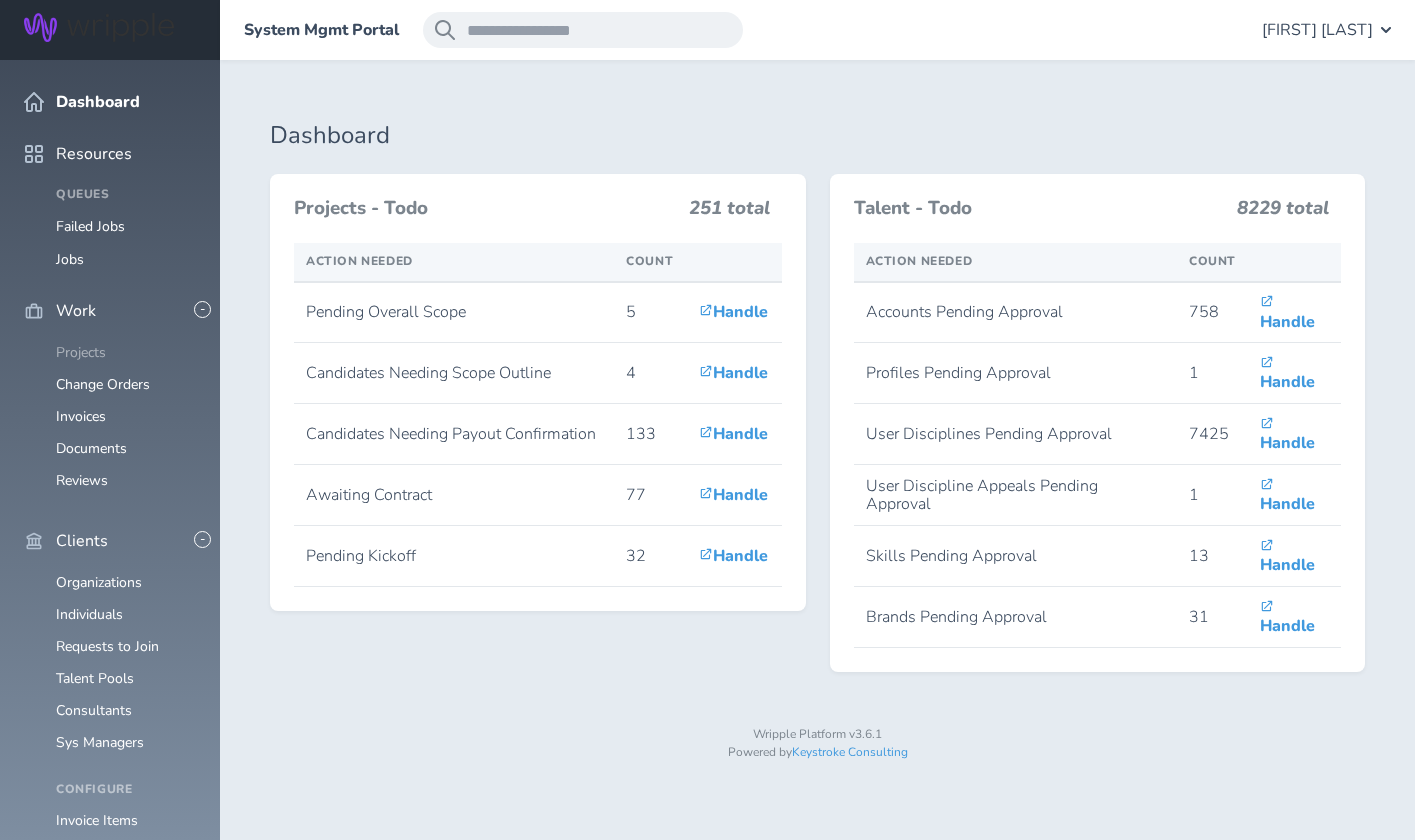 click on "Projects" at bounding box center [81, 352] 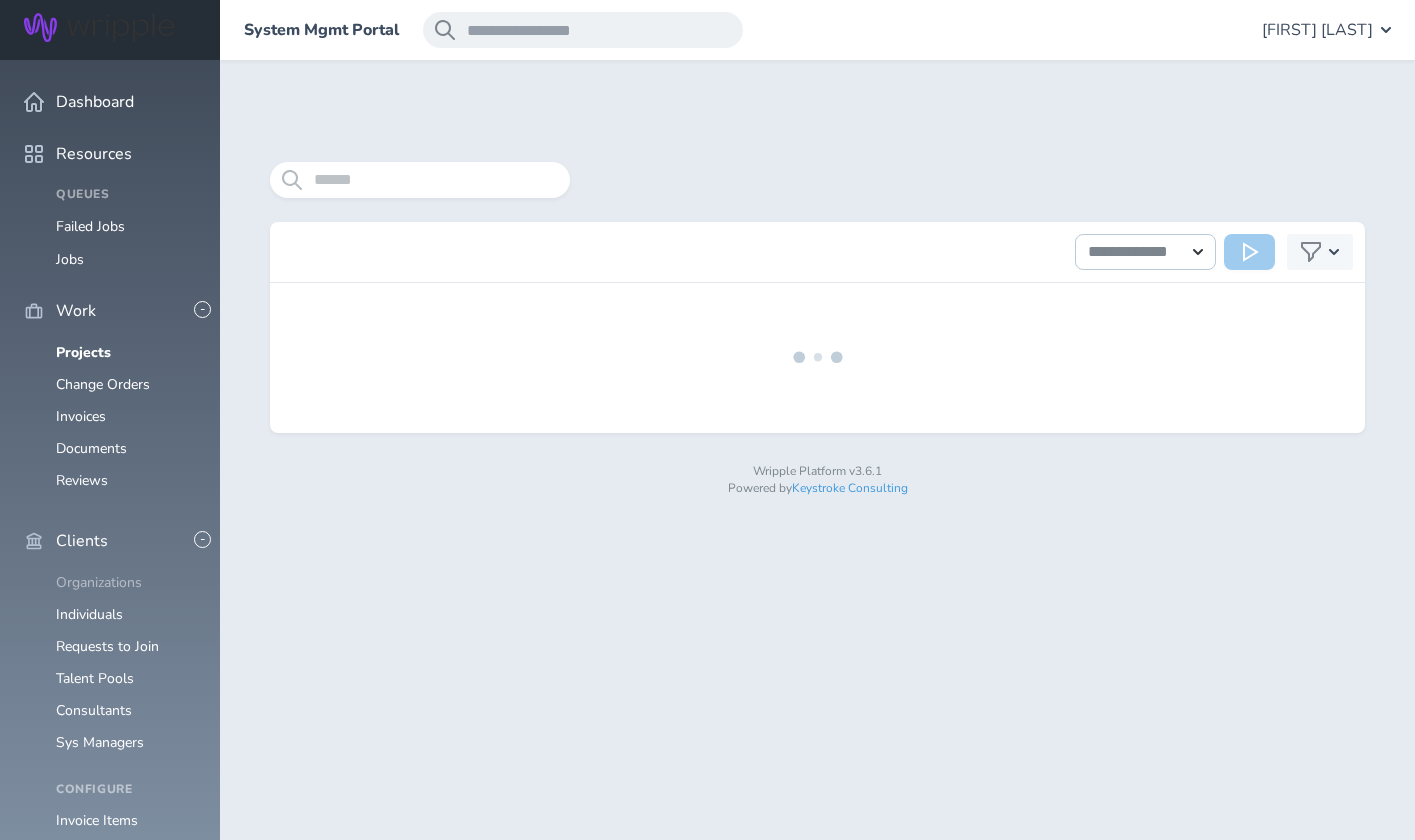 click on "Organizations" at bounding box center (99, 582) 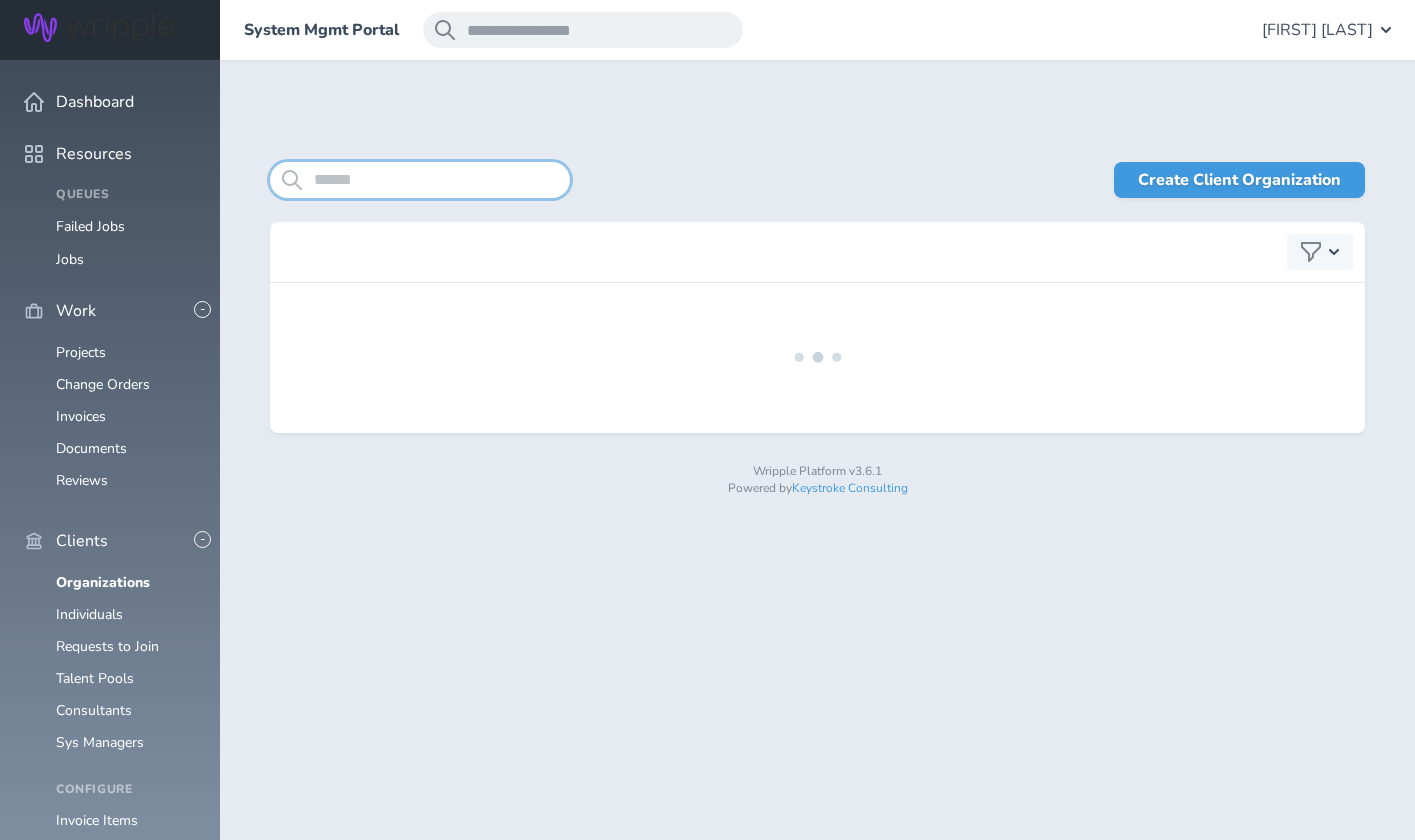 click at bounding box center (420, 180) 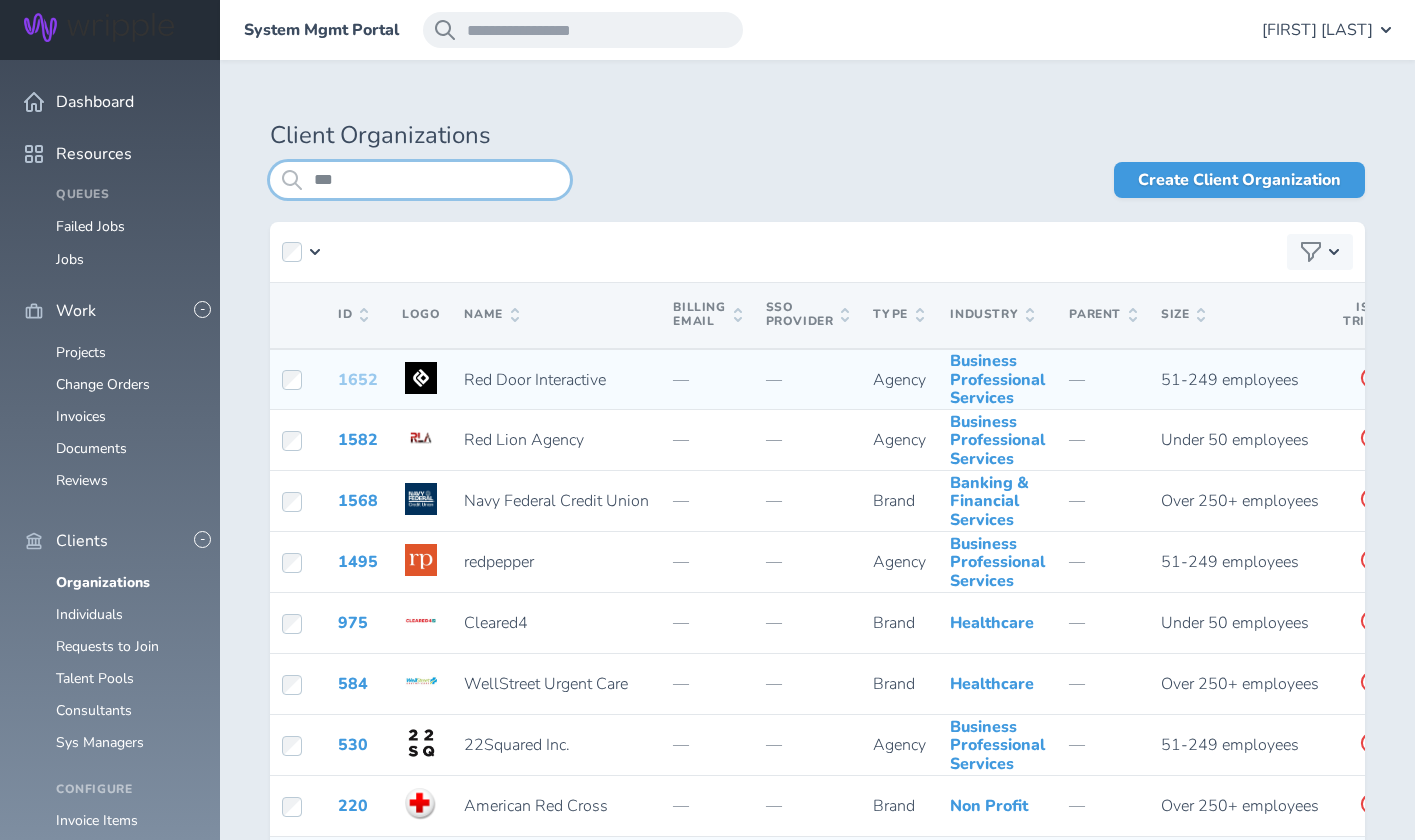 type on "***" 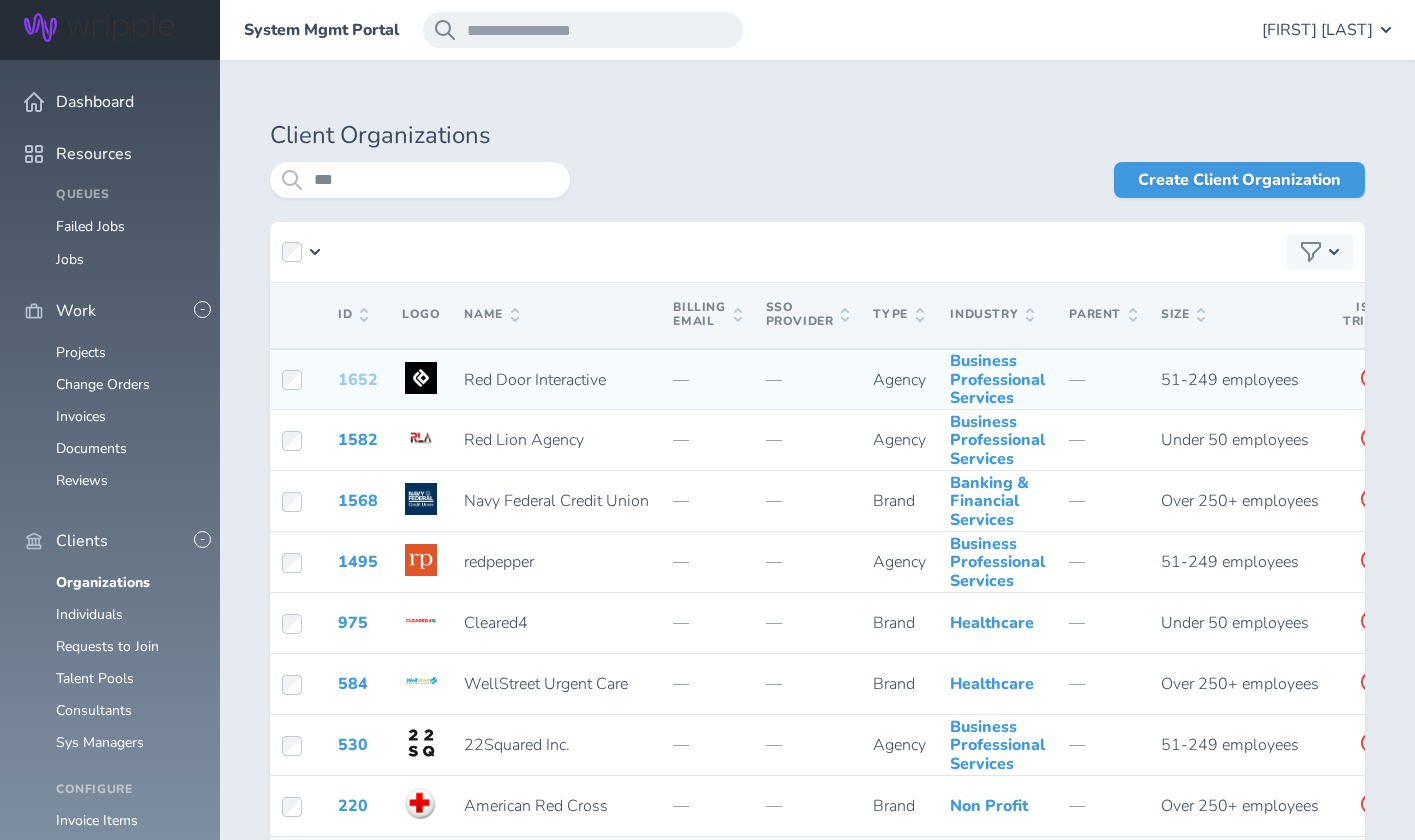 click on "1652" at bounding box center (358, 380) 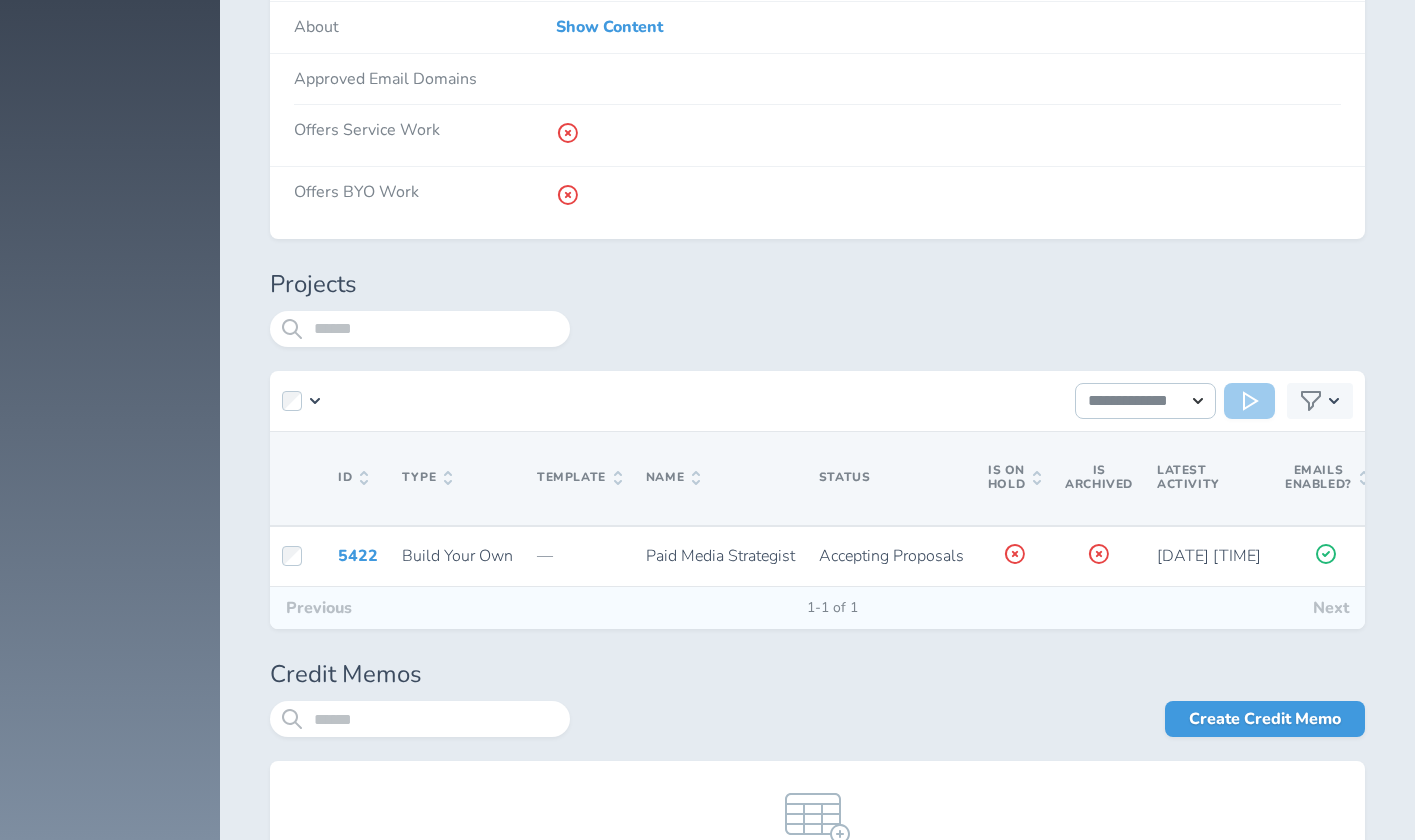 scroll, scrollTop: 4486, scrollLeft: 0, axis: vertical 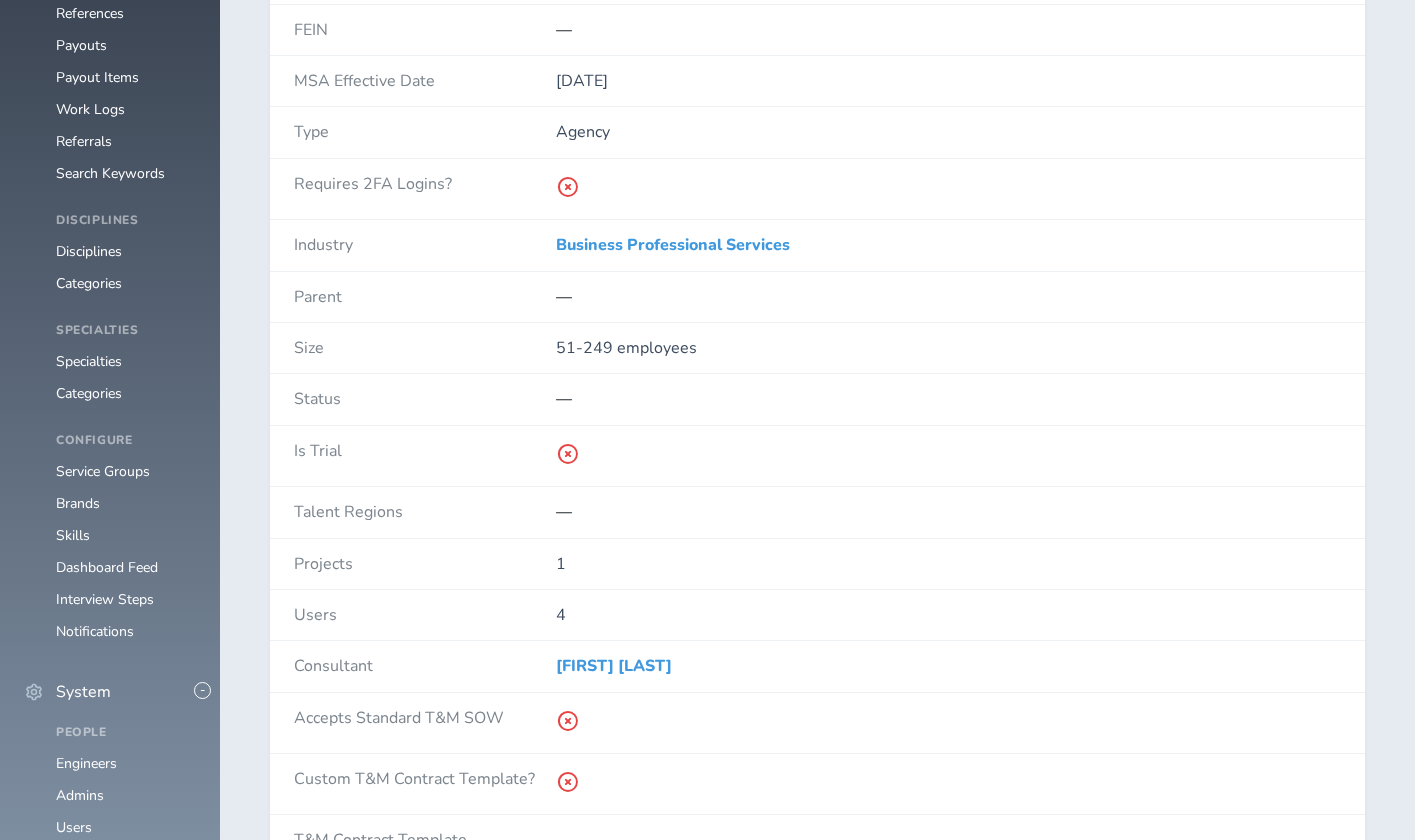 drag, startPoint x: 106, startPoint y: 664, endPoint x: 1107, endPoint y: 6, distance: 1197.9003 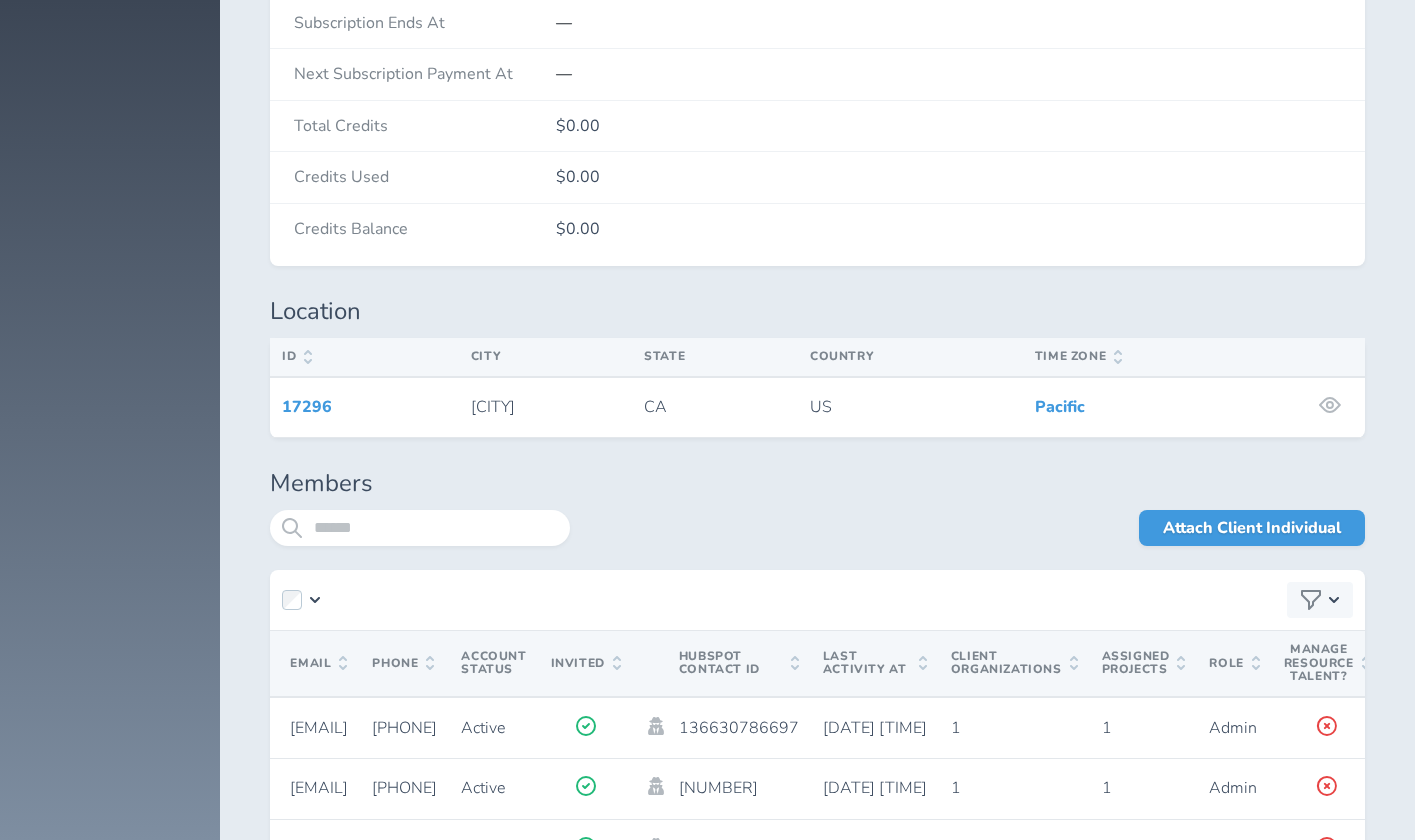 scroll, scrollTop: 3711, scrollLeft: 0, axis: vertical 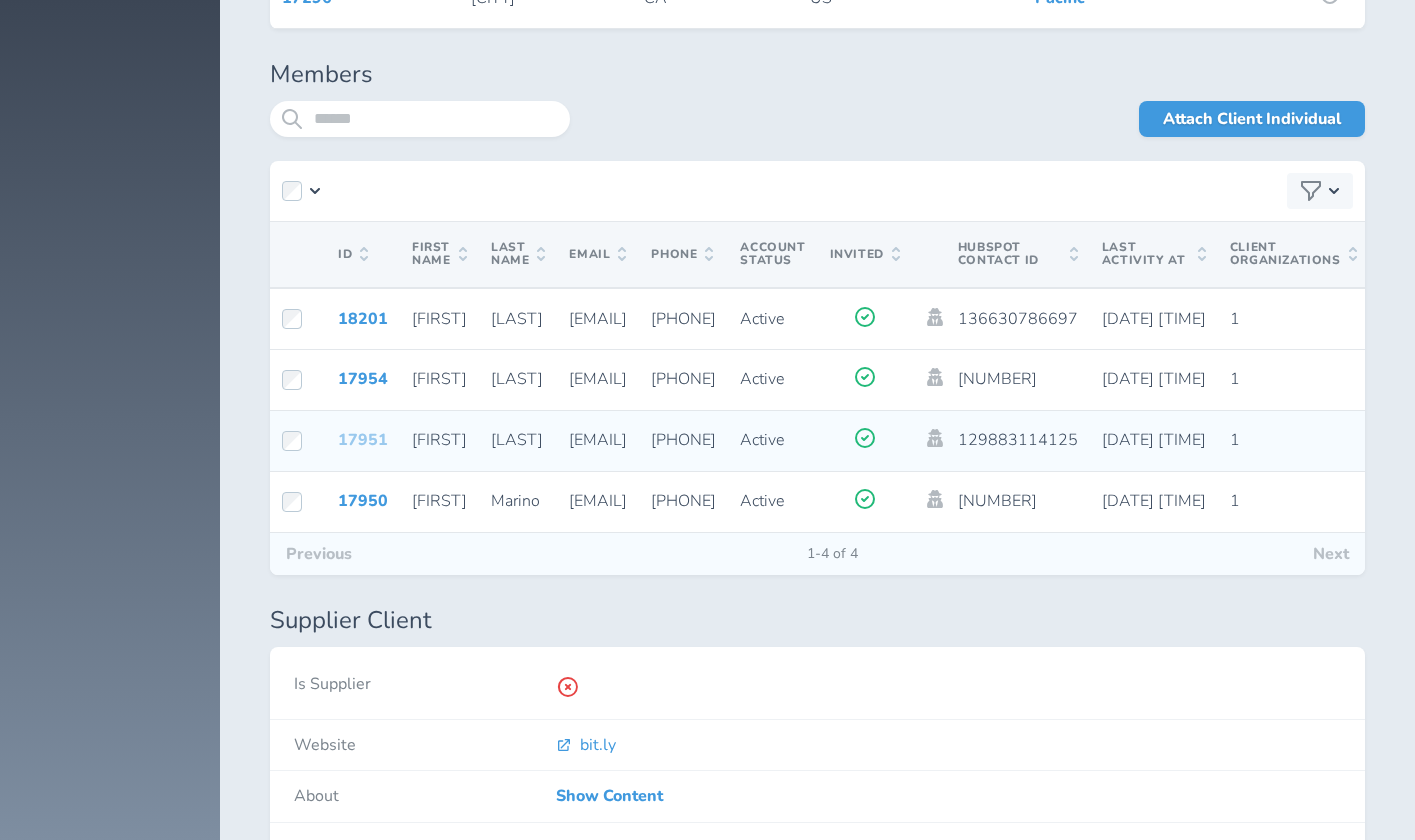 drag, startPoint x: 396, startPoint y: 440, endPoint x: 339, endPoint y: 440, distance: 57 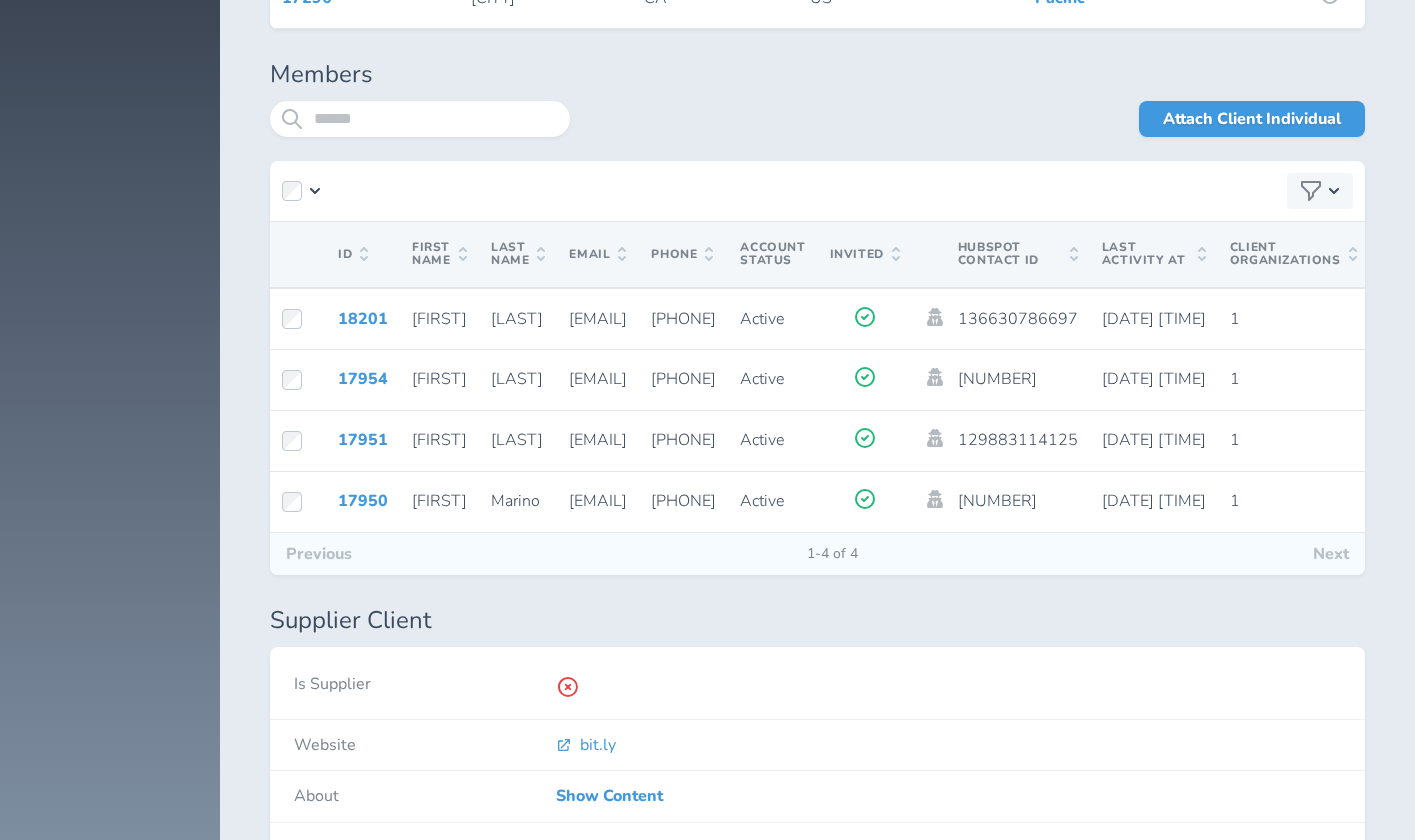 copy on "17951" 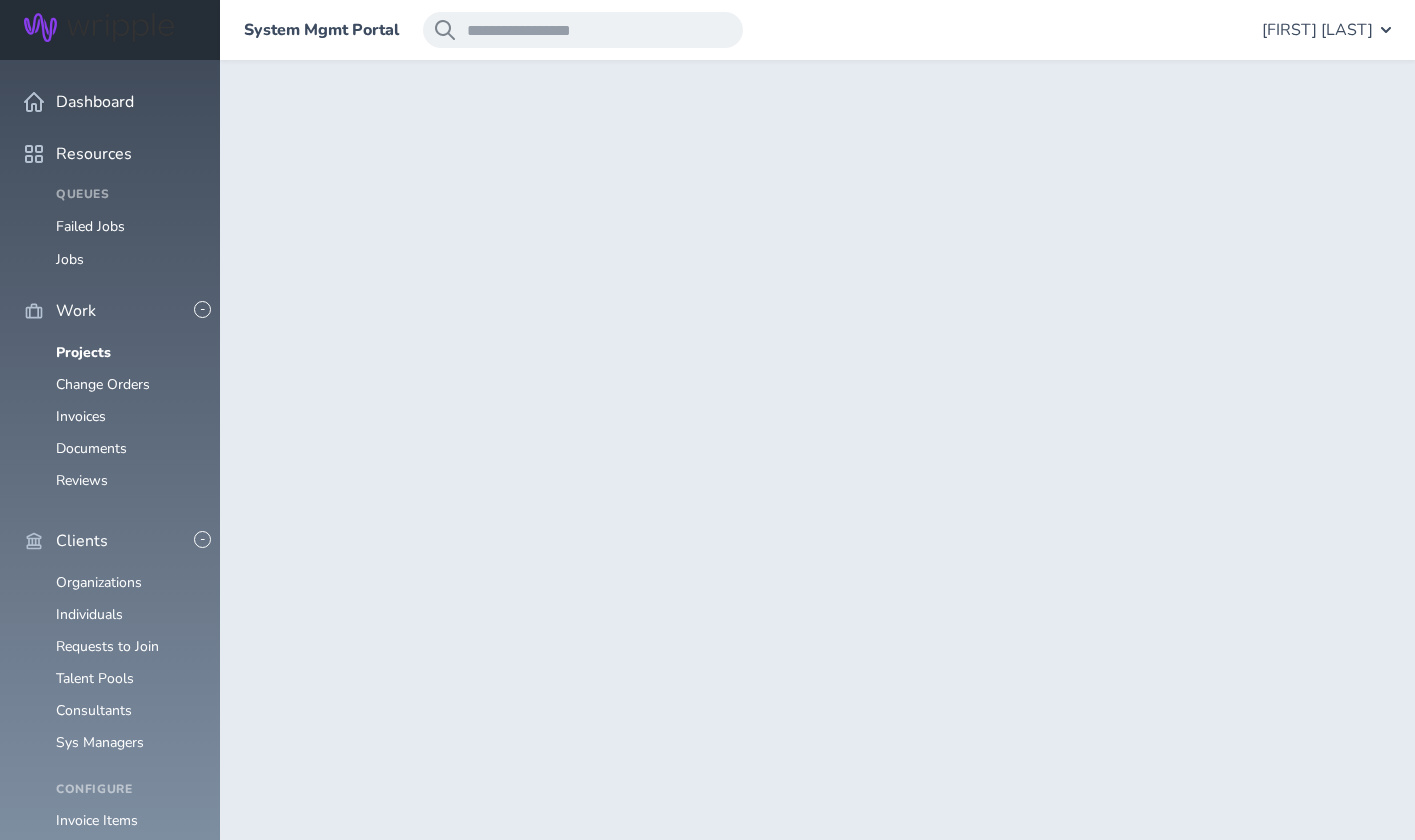 scroll, scrollTop: 0, scrollLeft: 0, axis: both 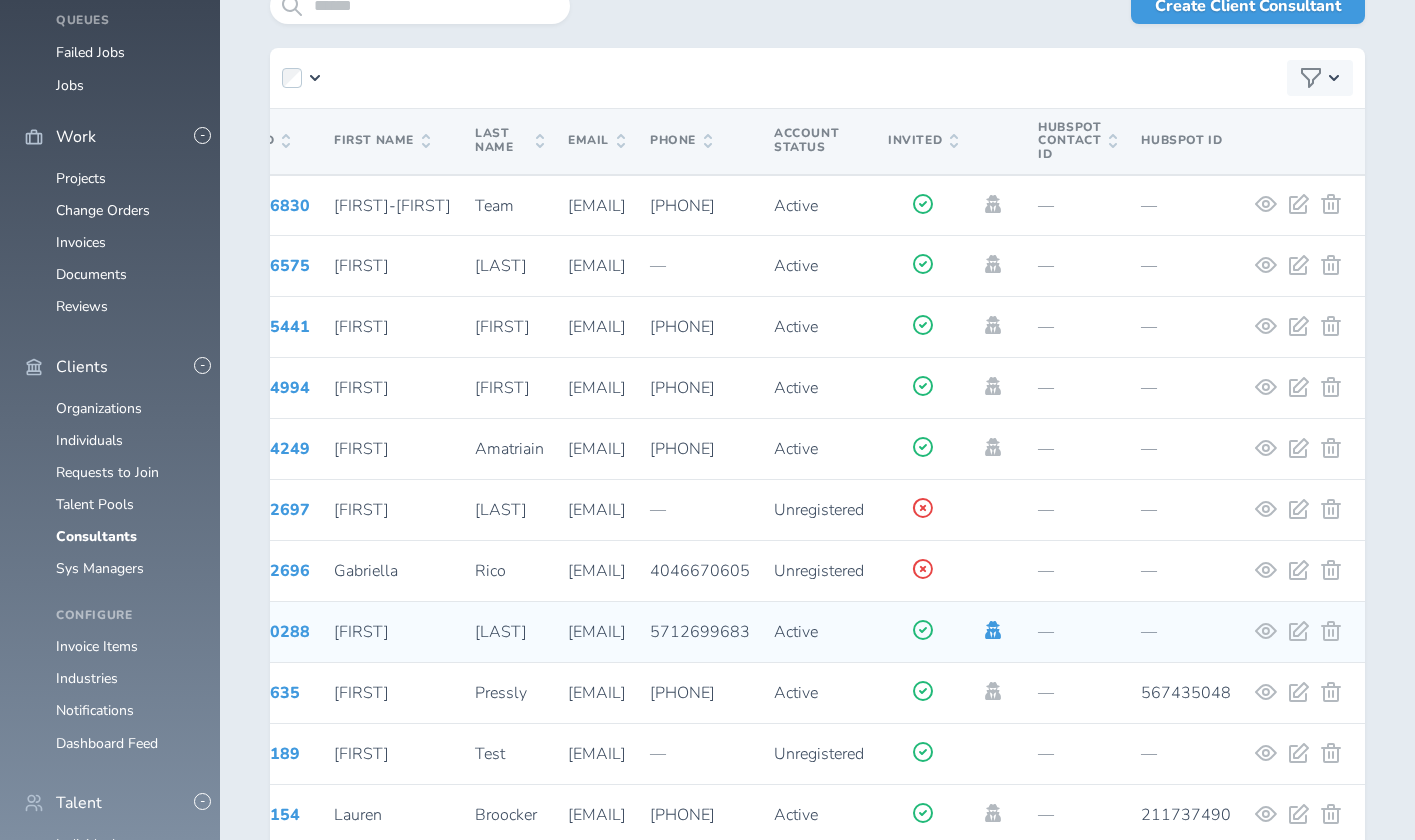 click 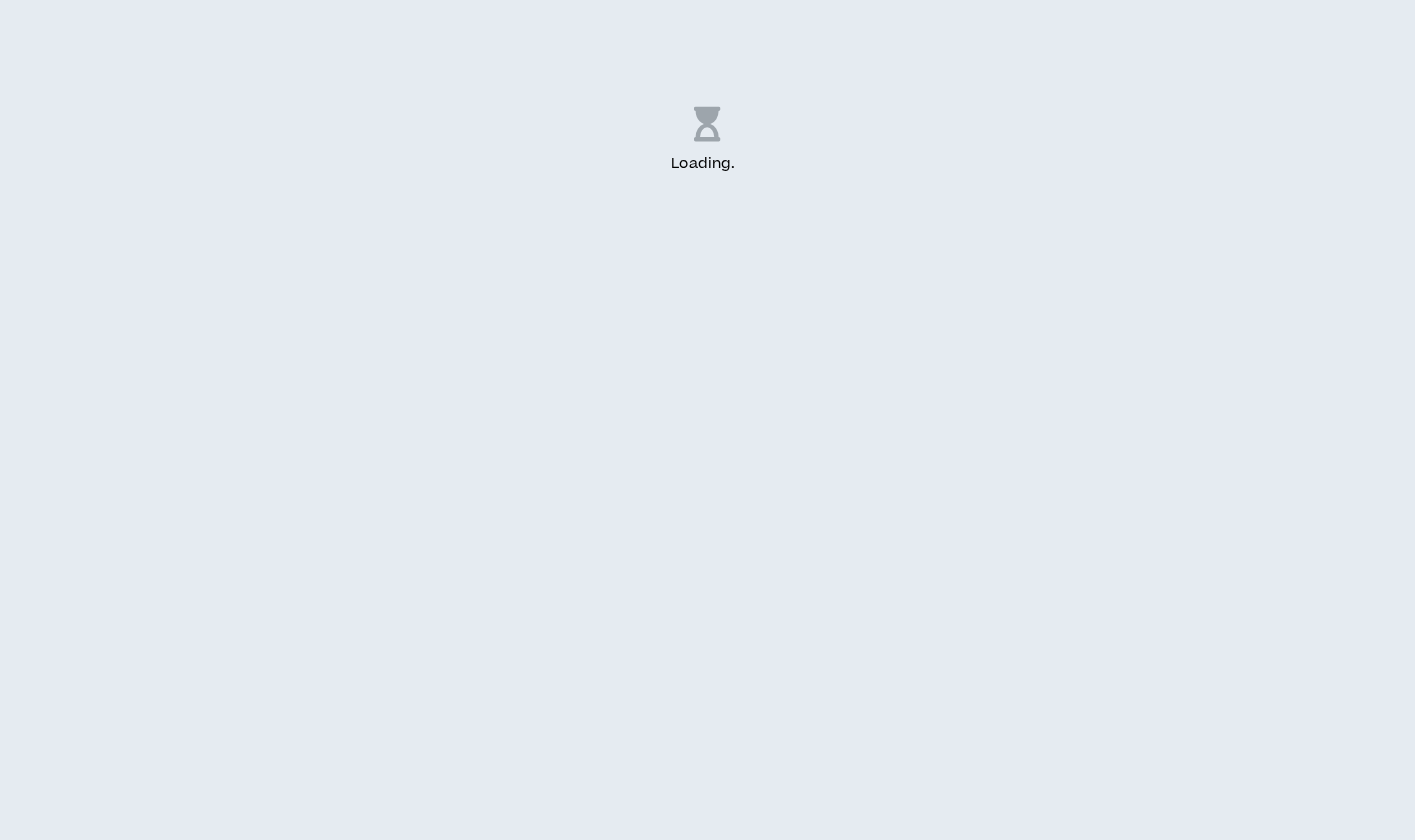 scroll, scrollTop: 0, scrollLeft: 0, axis: both 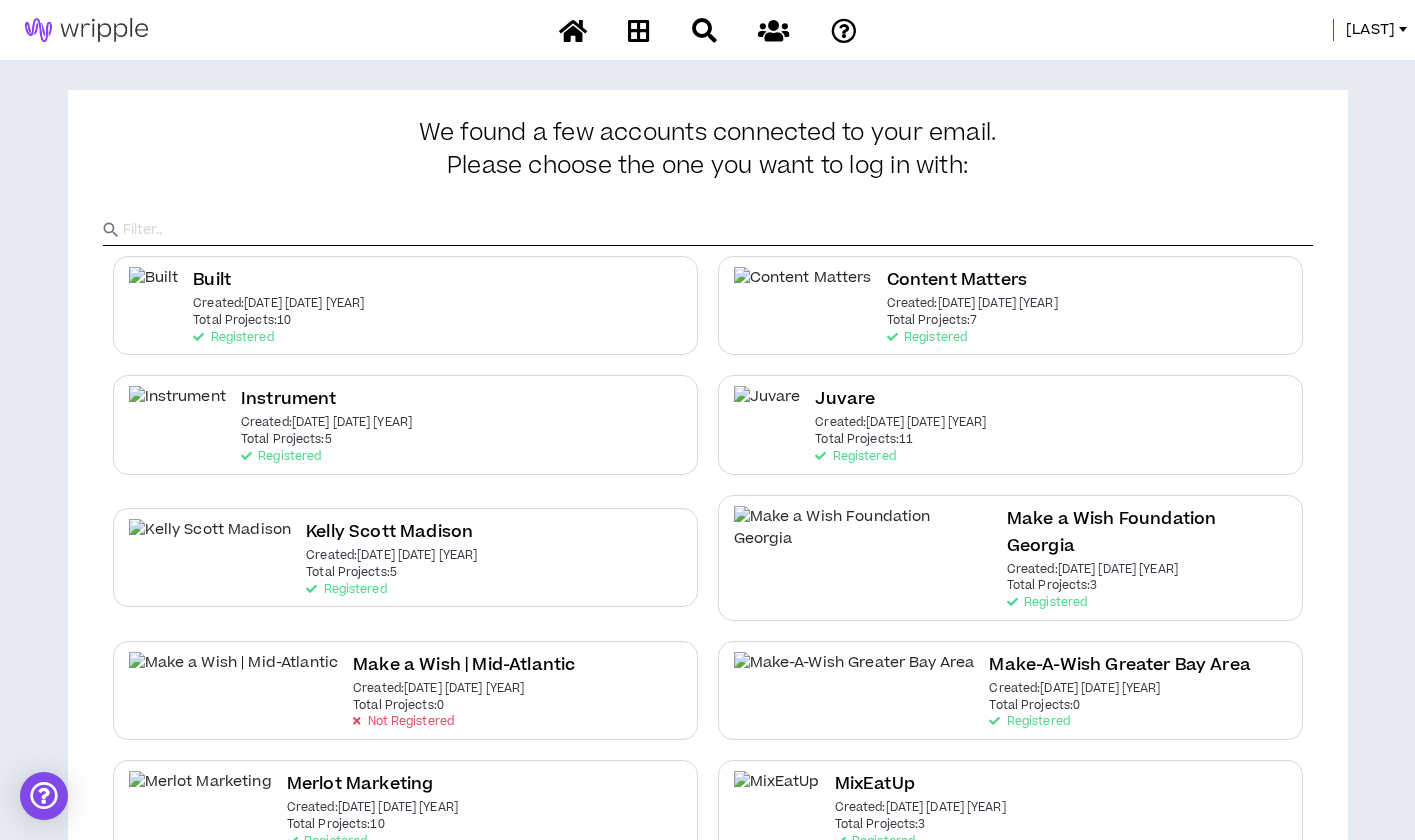click at bounding box center (718, 230) 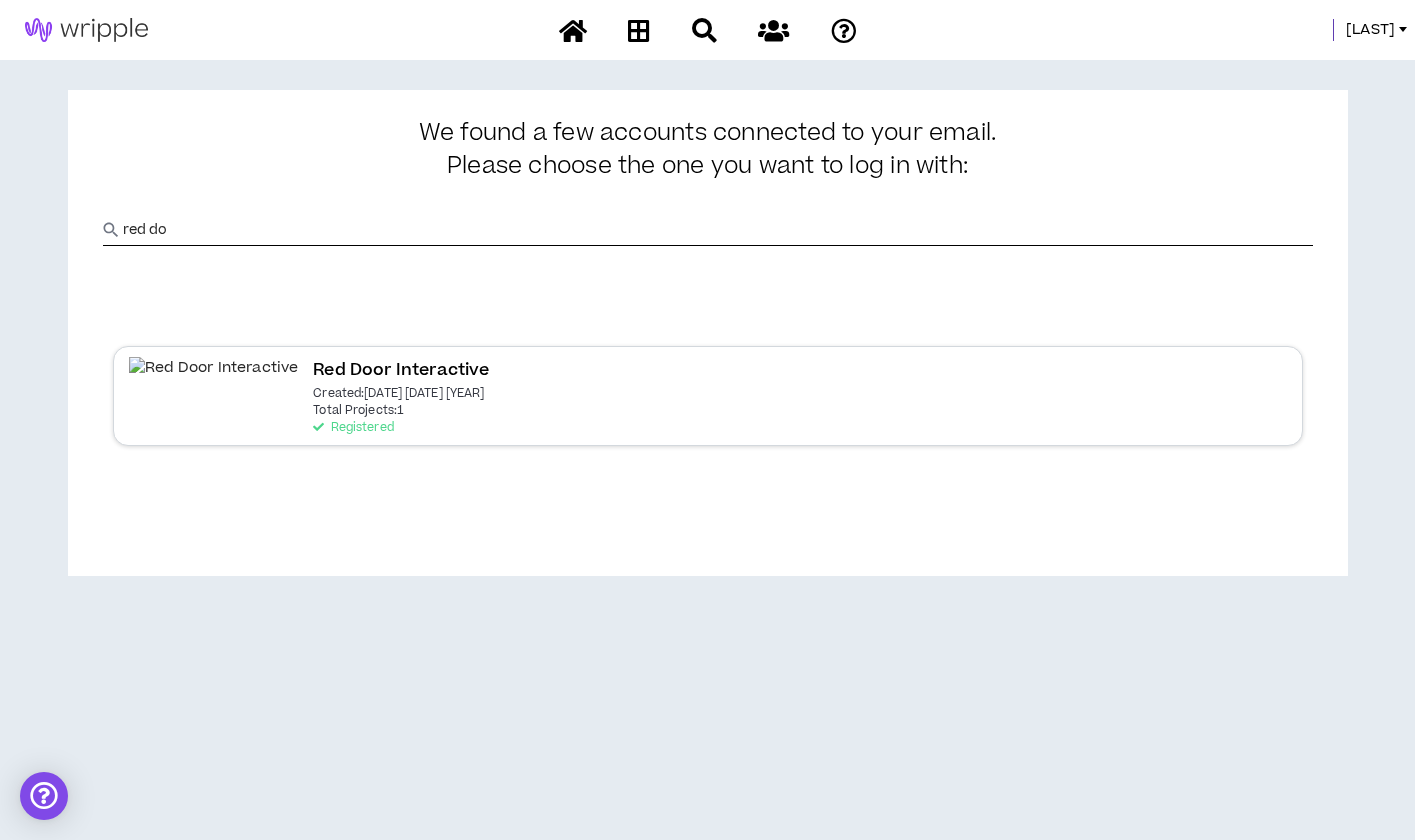 type on "red do" 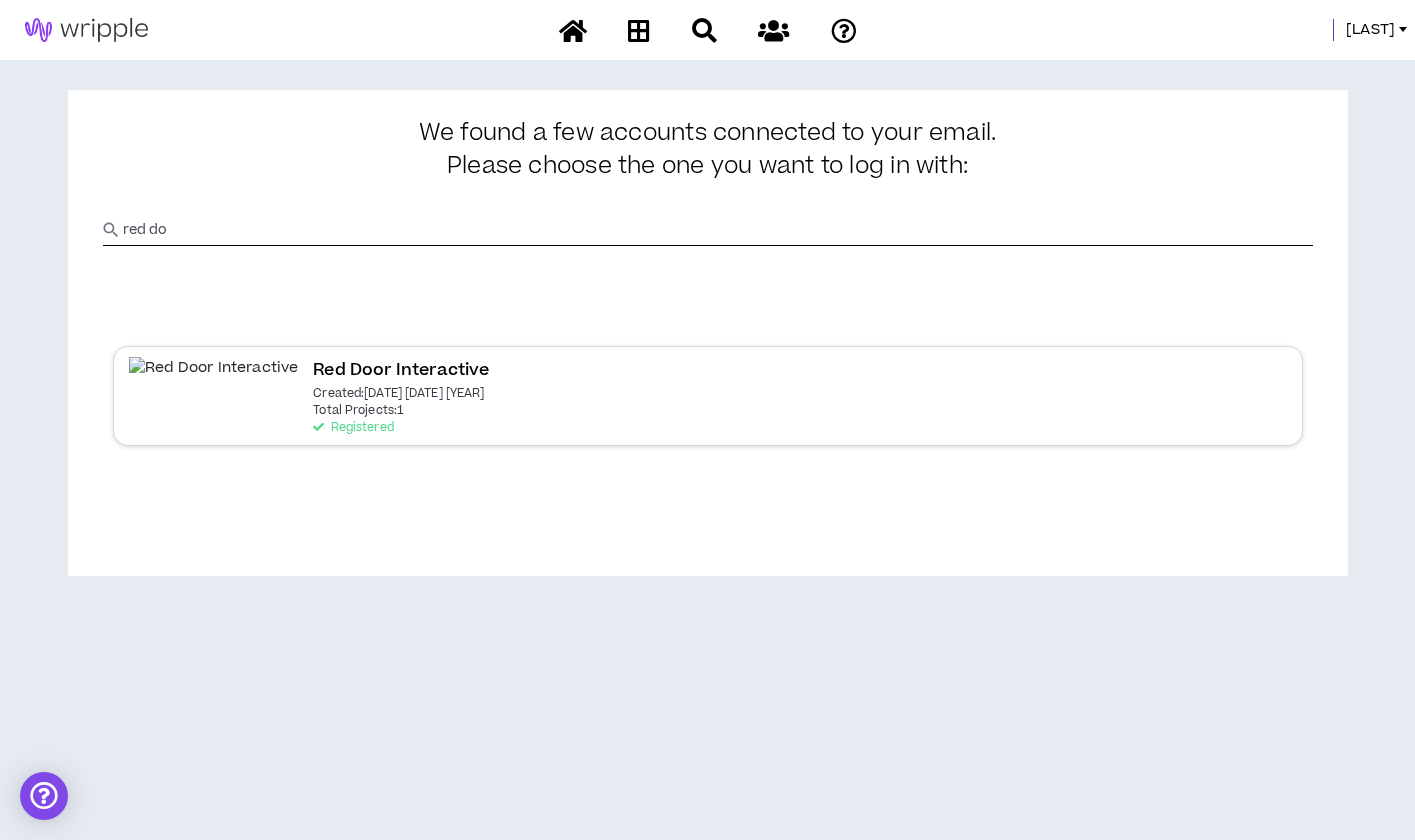 click on "Red Door Interactive Created:  Jun 16 2025 Total Projects:  1    Registered" at bounding box center [708, 395] 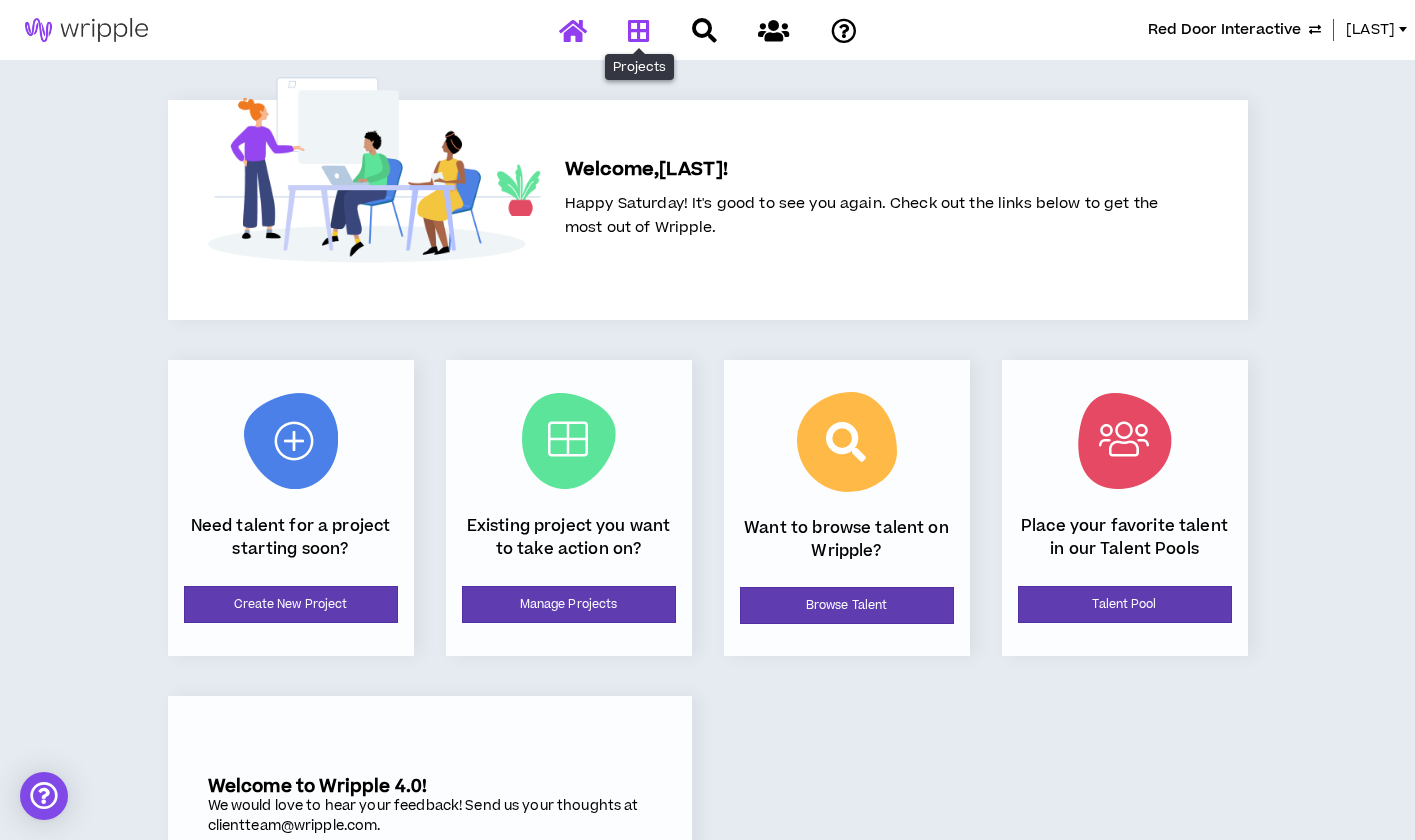 click at bounding box center (639, 30) 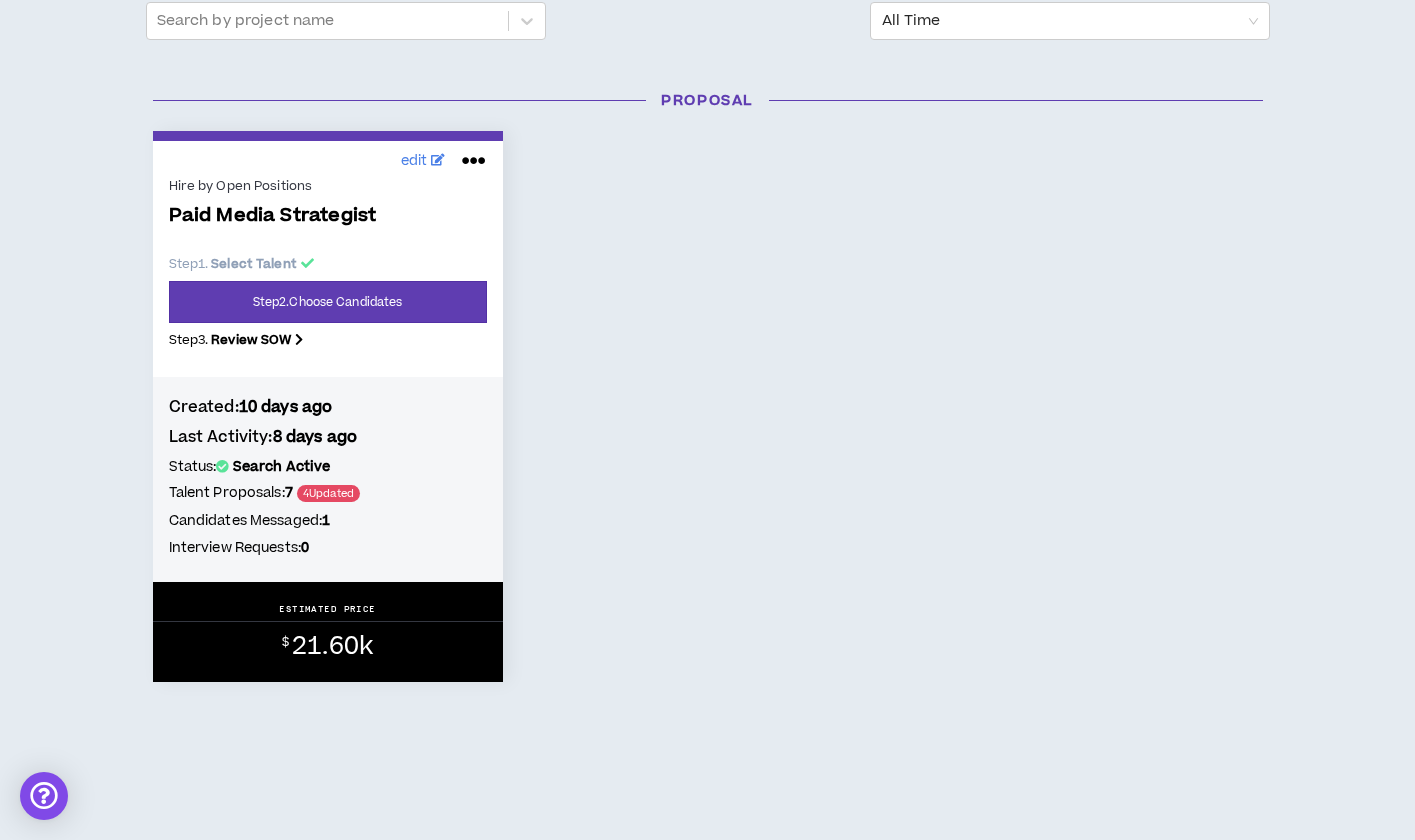 scroll, scrollTop: 0, scrollLeft: 0, axis: both 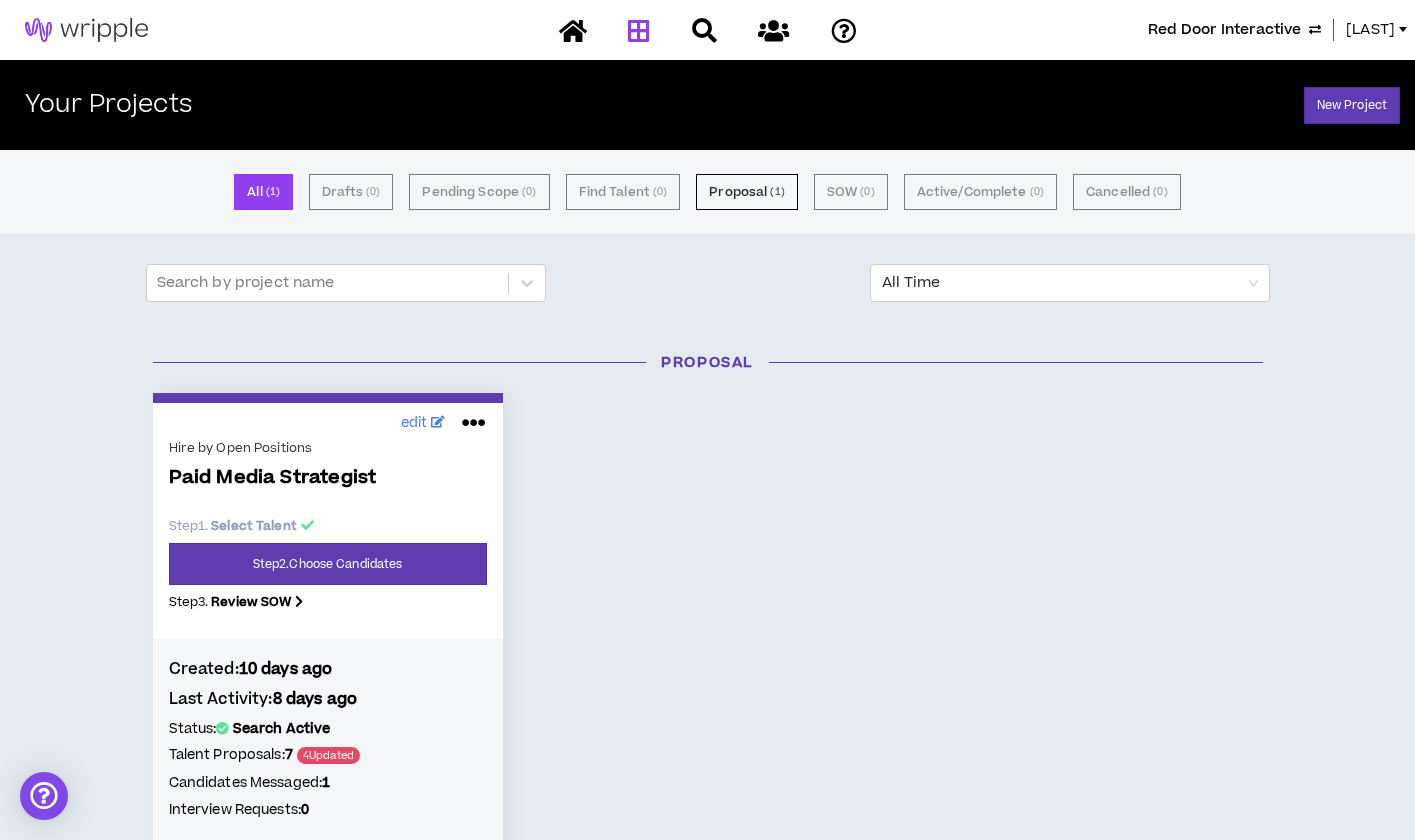 click on "[FIRST]" at bounding box center (1370, 30) 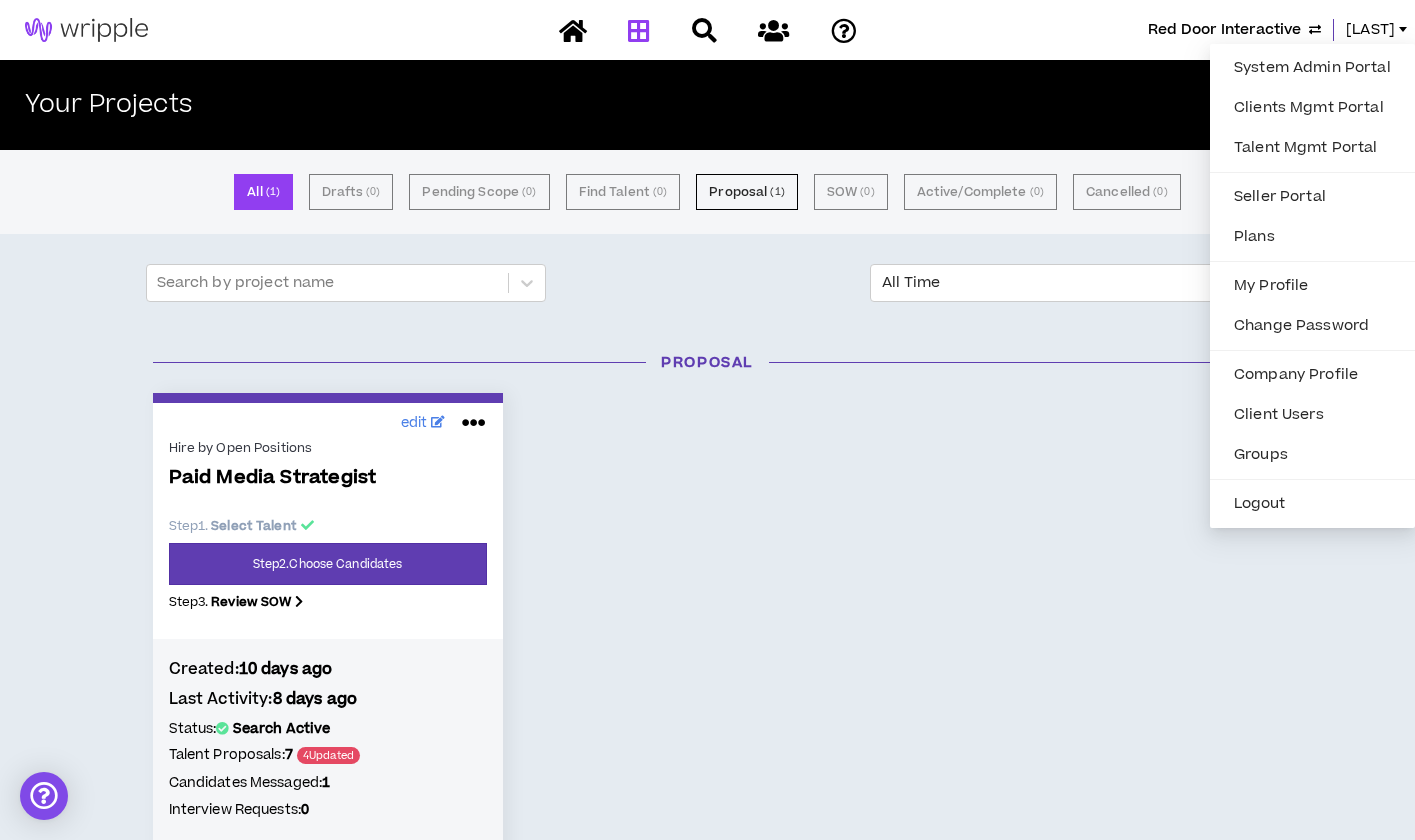 drag, startPoint x: 1303, startPoint y: 447, endPoint x: 1323, endPoint y: 9, distance: 438.4564 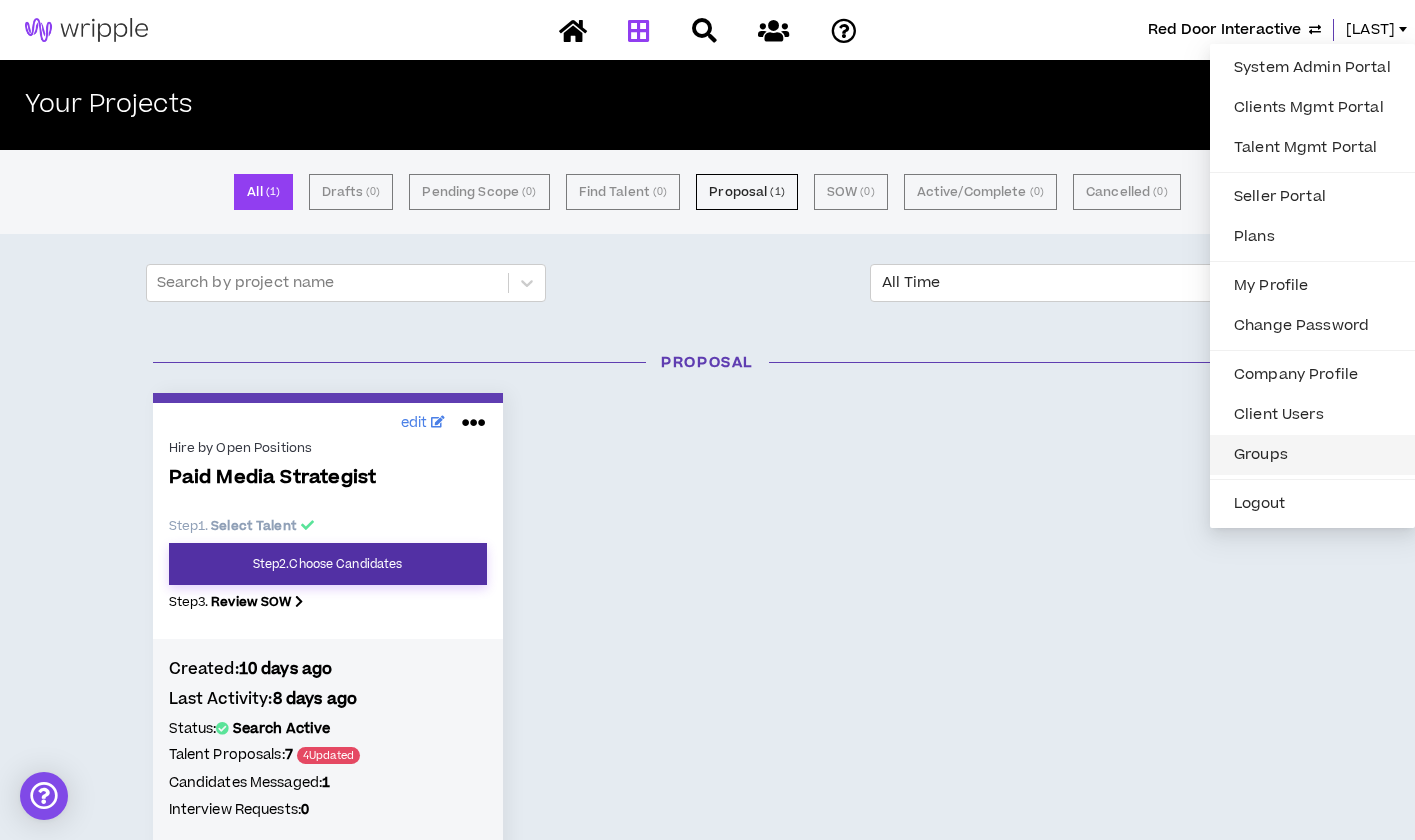 click on "Step  2 .  Choose Candidates" at bounding box center [328, 564] 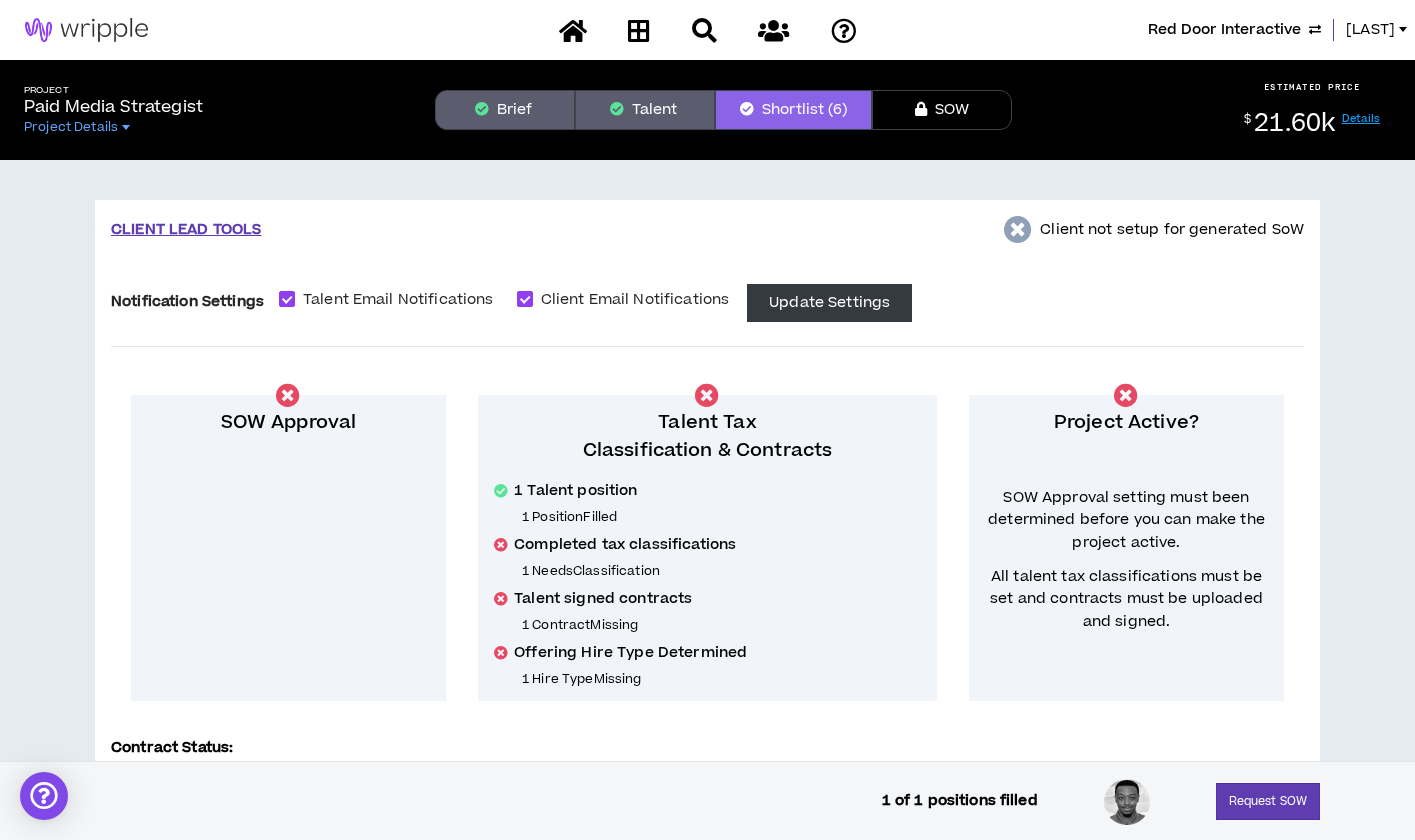 click on "Brief" at bounding box center (505, 110) 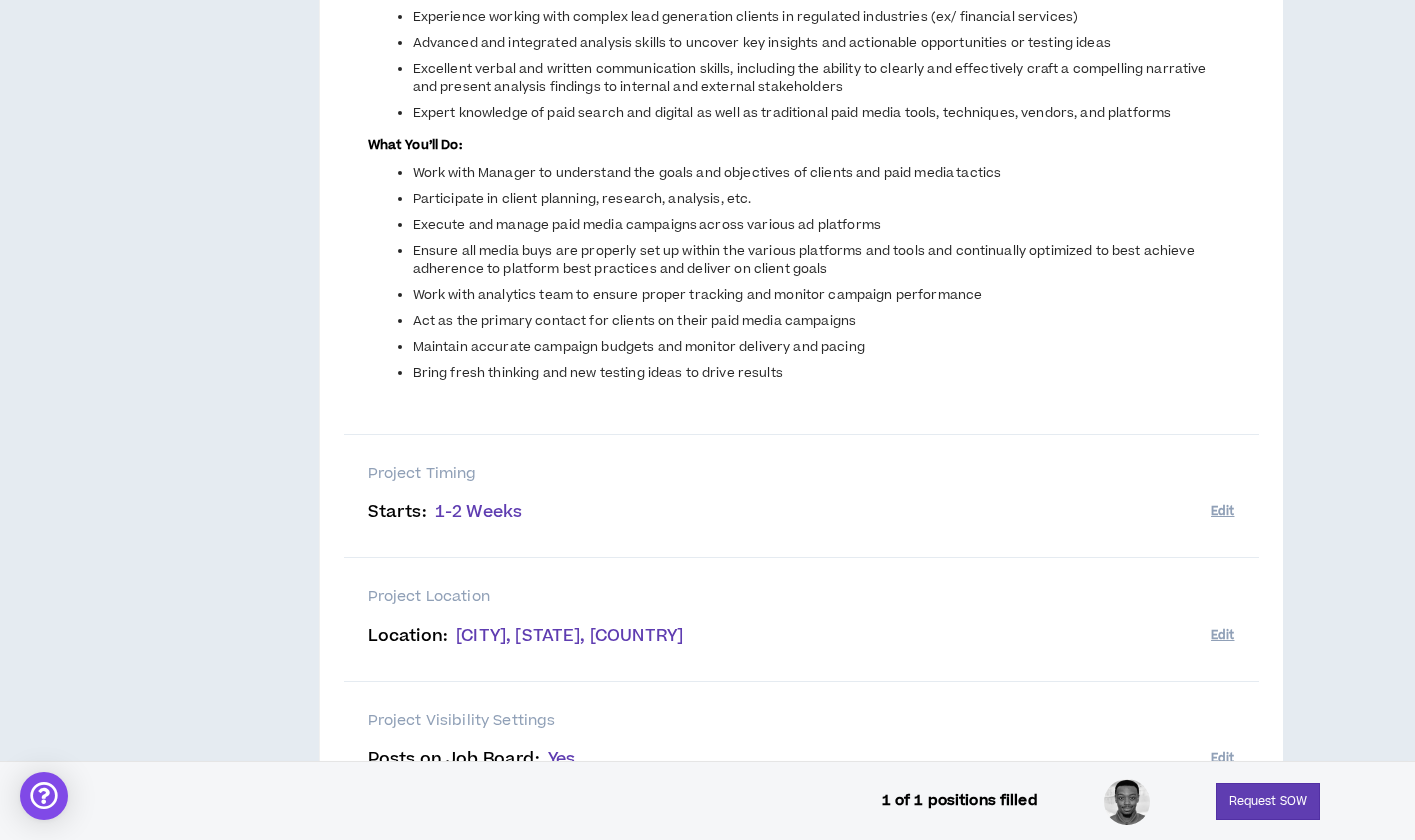 scroll, scrollTop: 0, scrollLeft: 0, axis: both 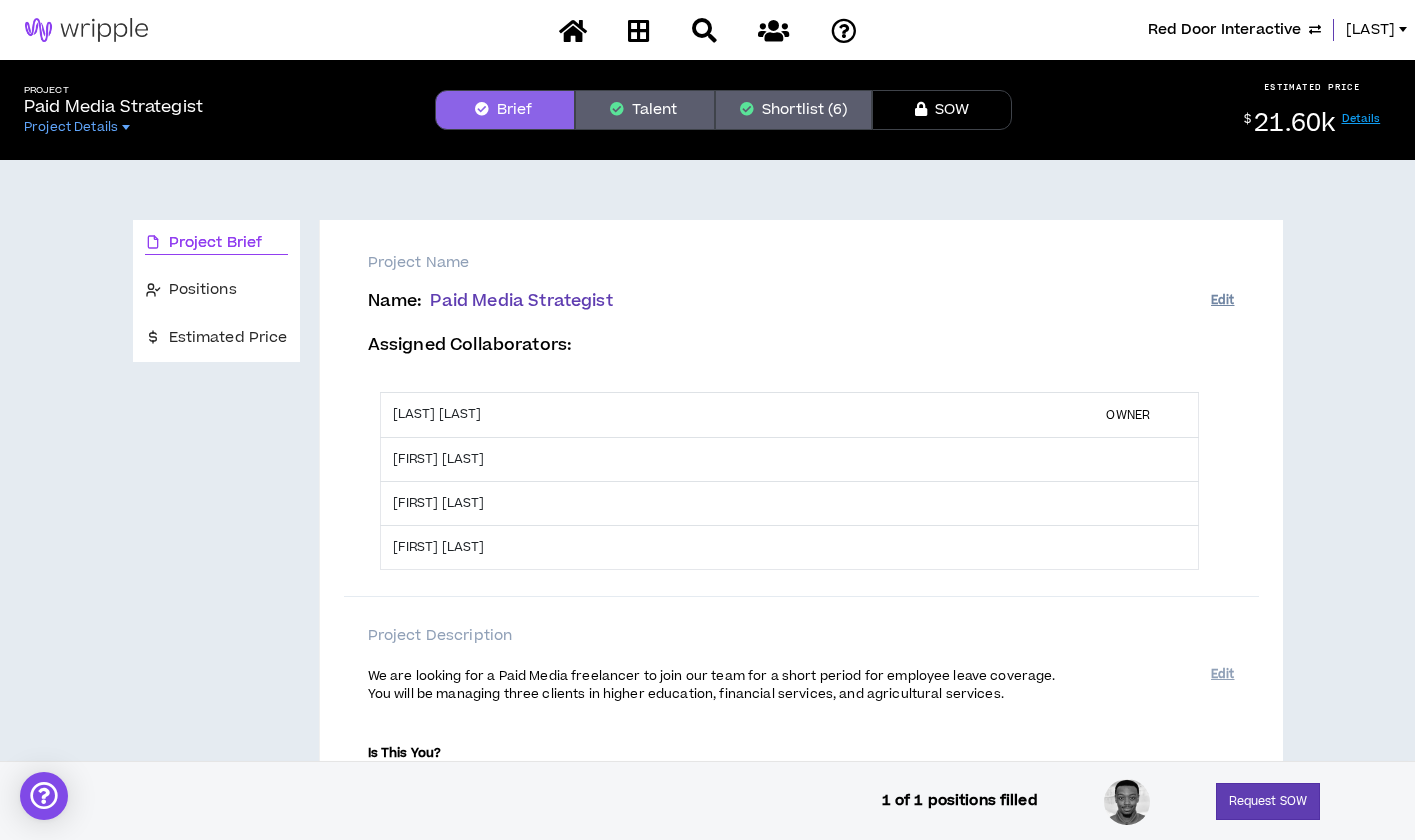 click on "Edit" at bounding box center (1222, 300) 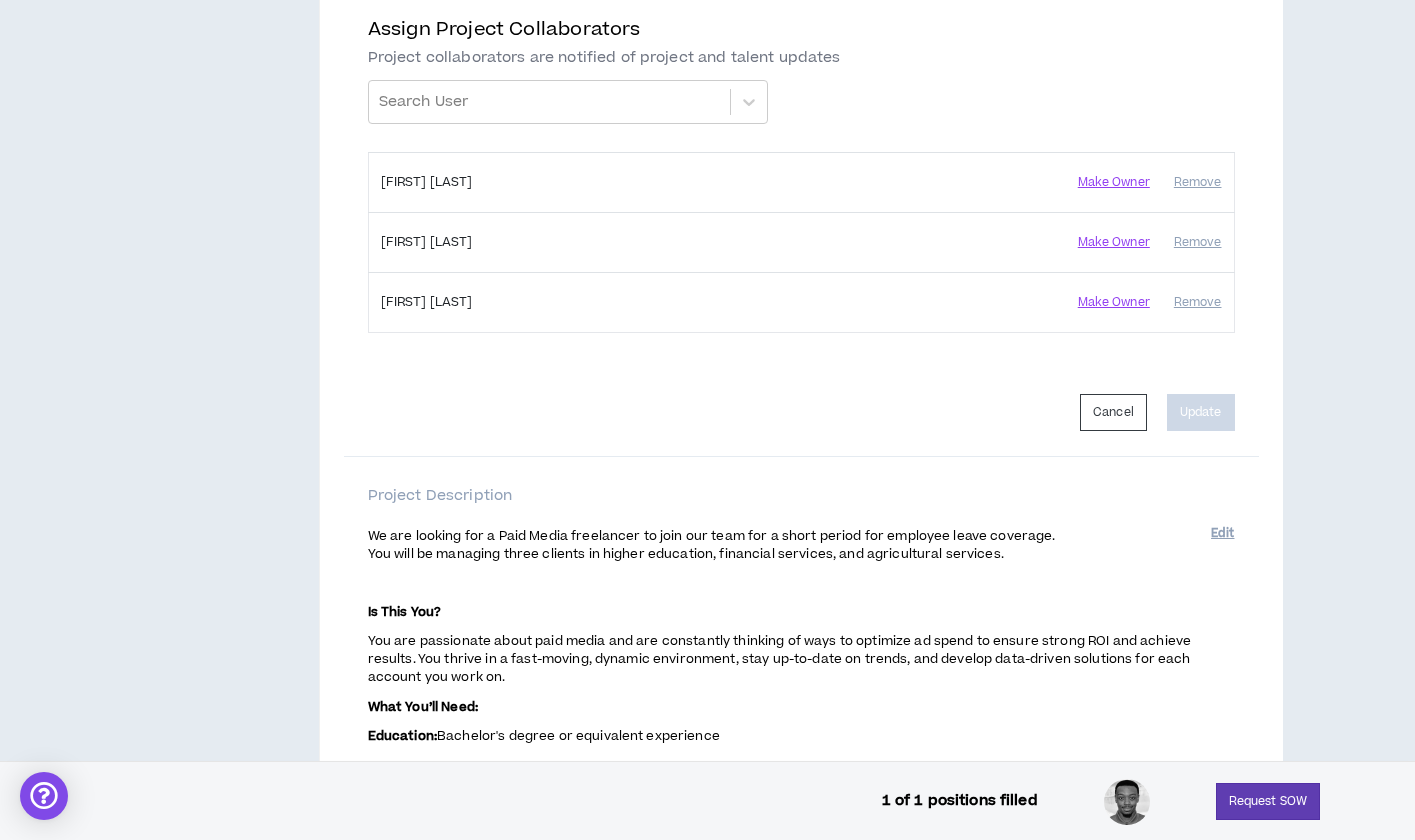scroll, scrollTop: 656, scrollLeft: 0, axis: vertical 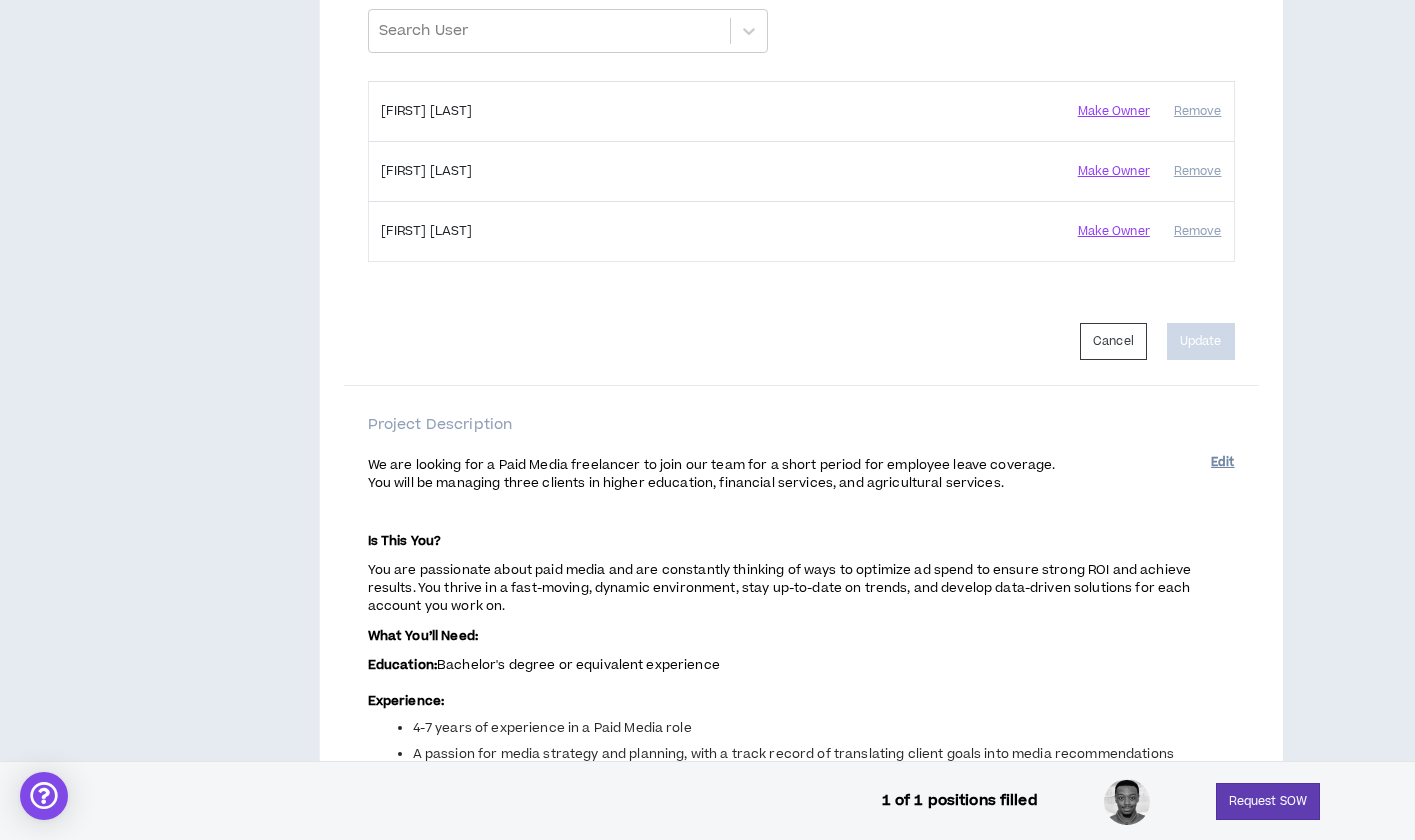 click on "Edit" at bounding box center (1222, 462) 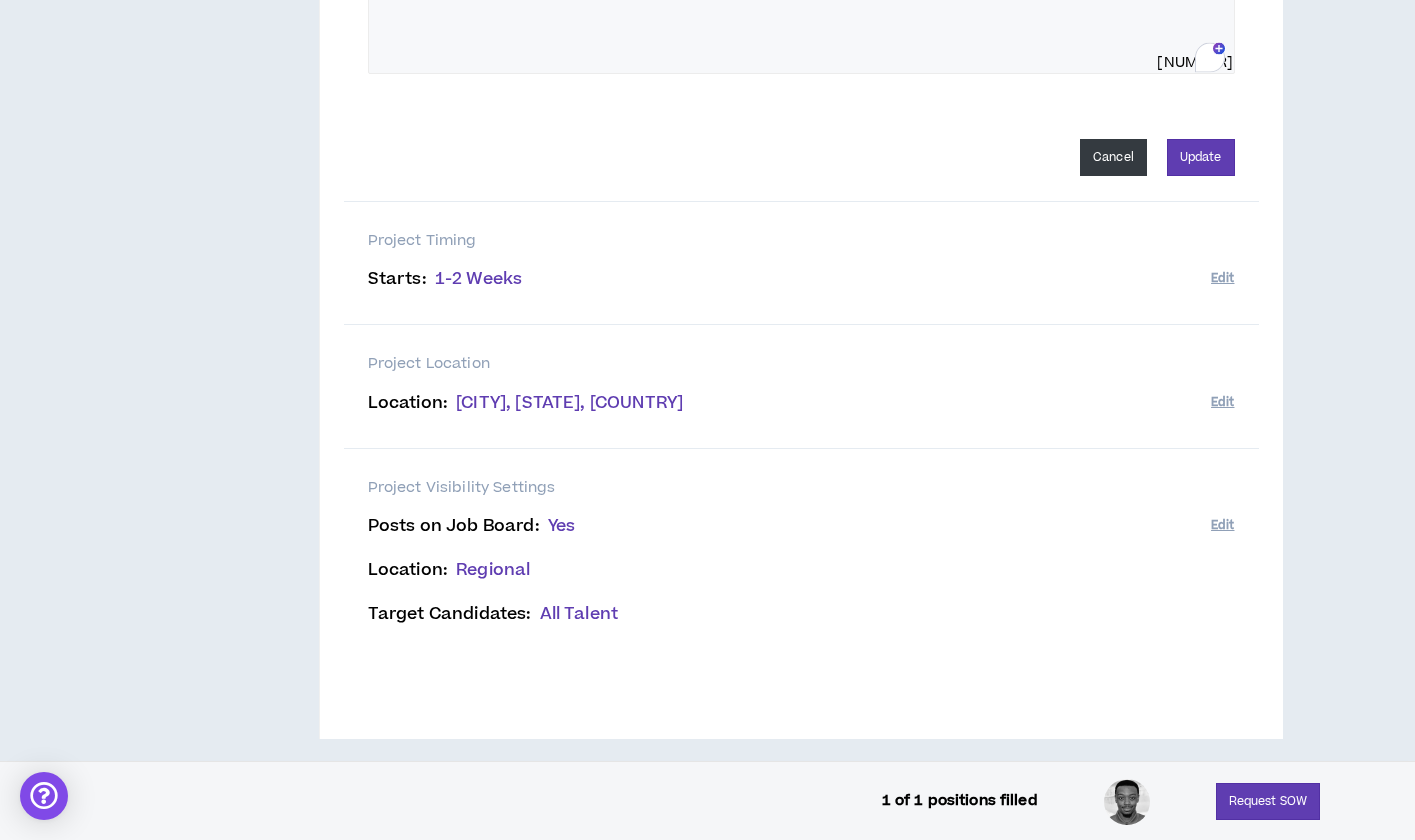 scroll, scrollTop: 1671, scrollLeft: 0, axis: vertical 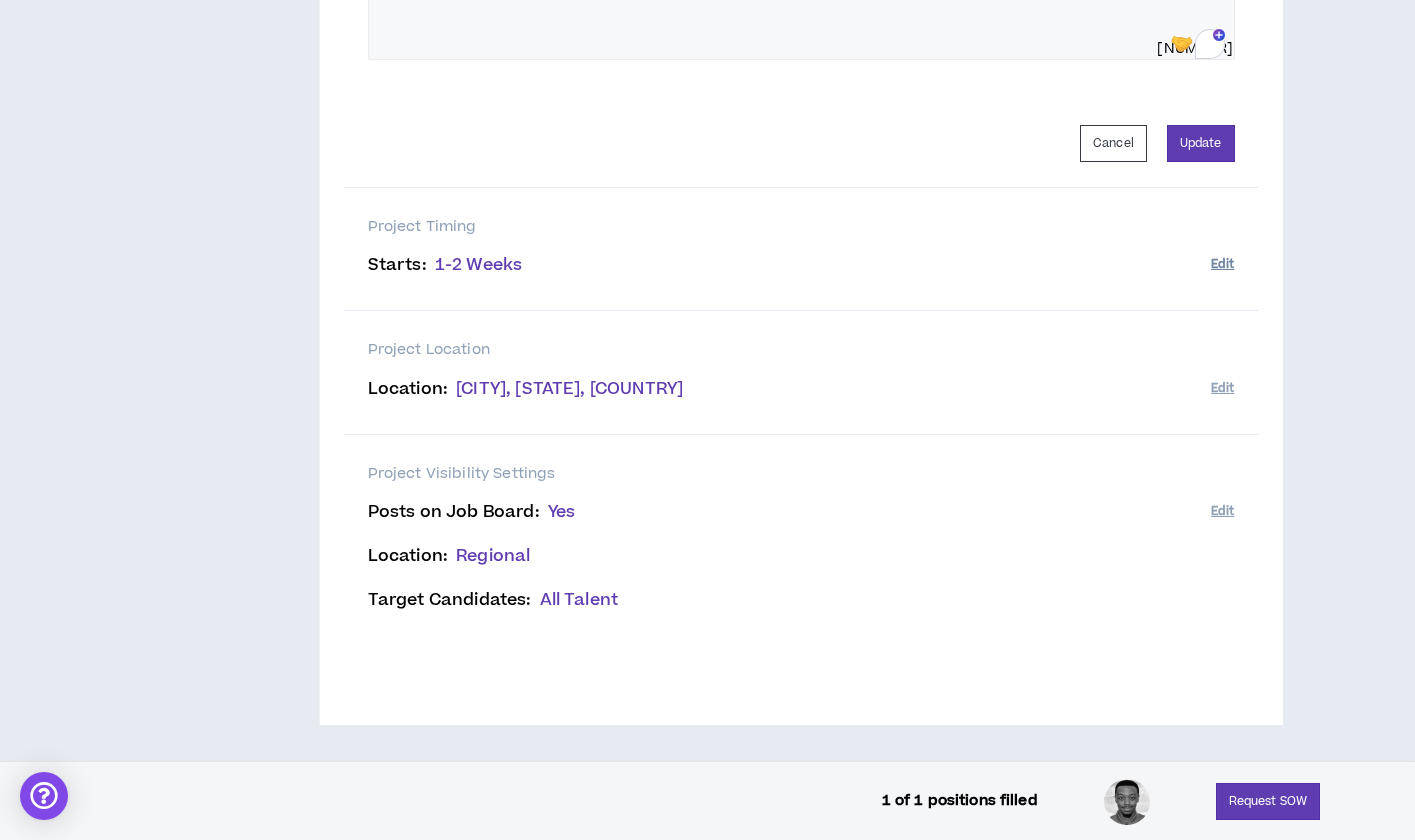 click on "Edit" at bounding box center (1222, 264) 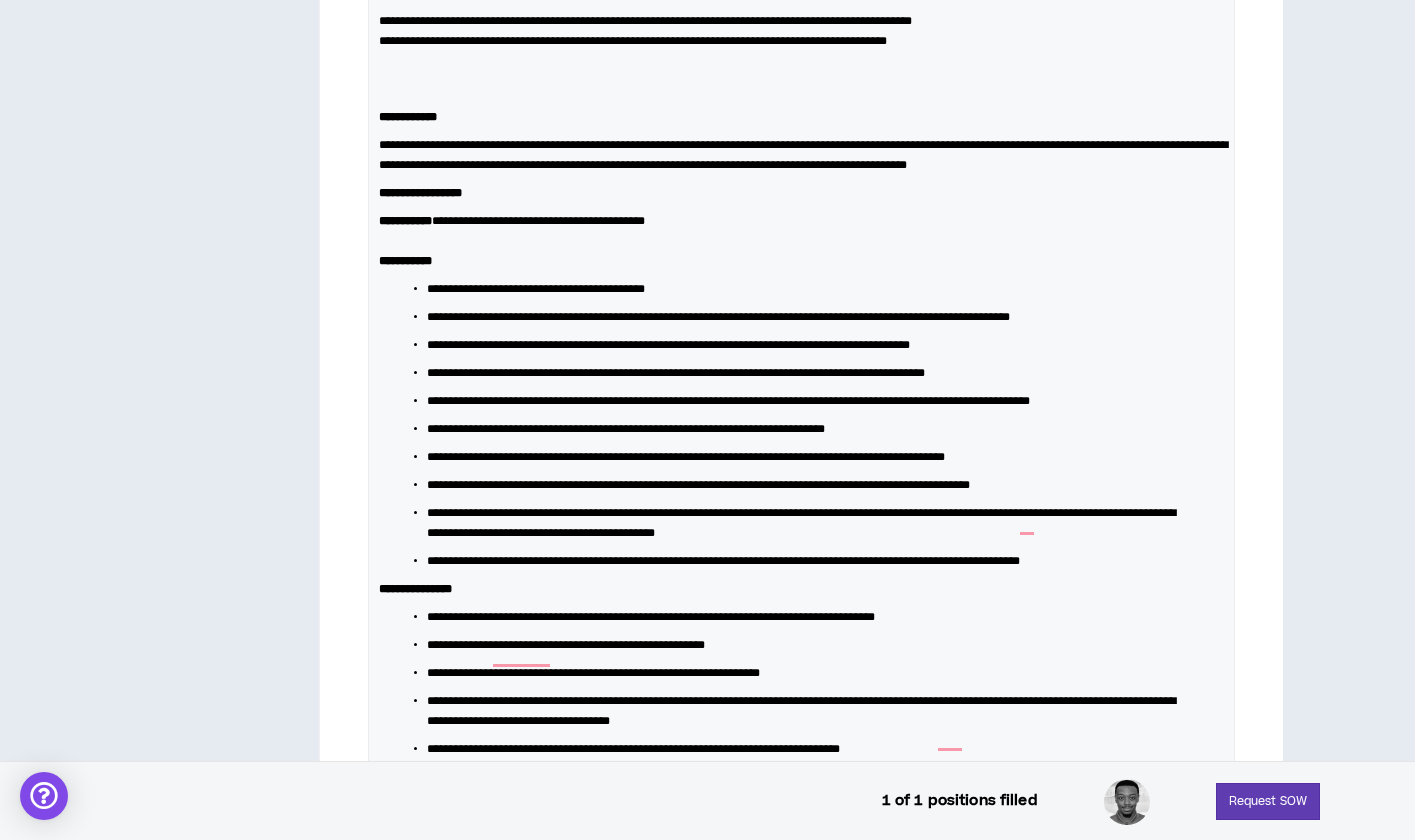scroll, scrollTop: 0, scrollLeft: 0, axis: both 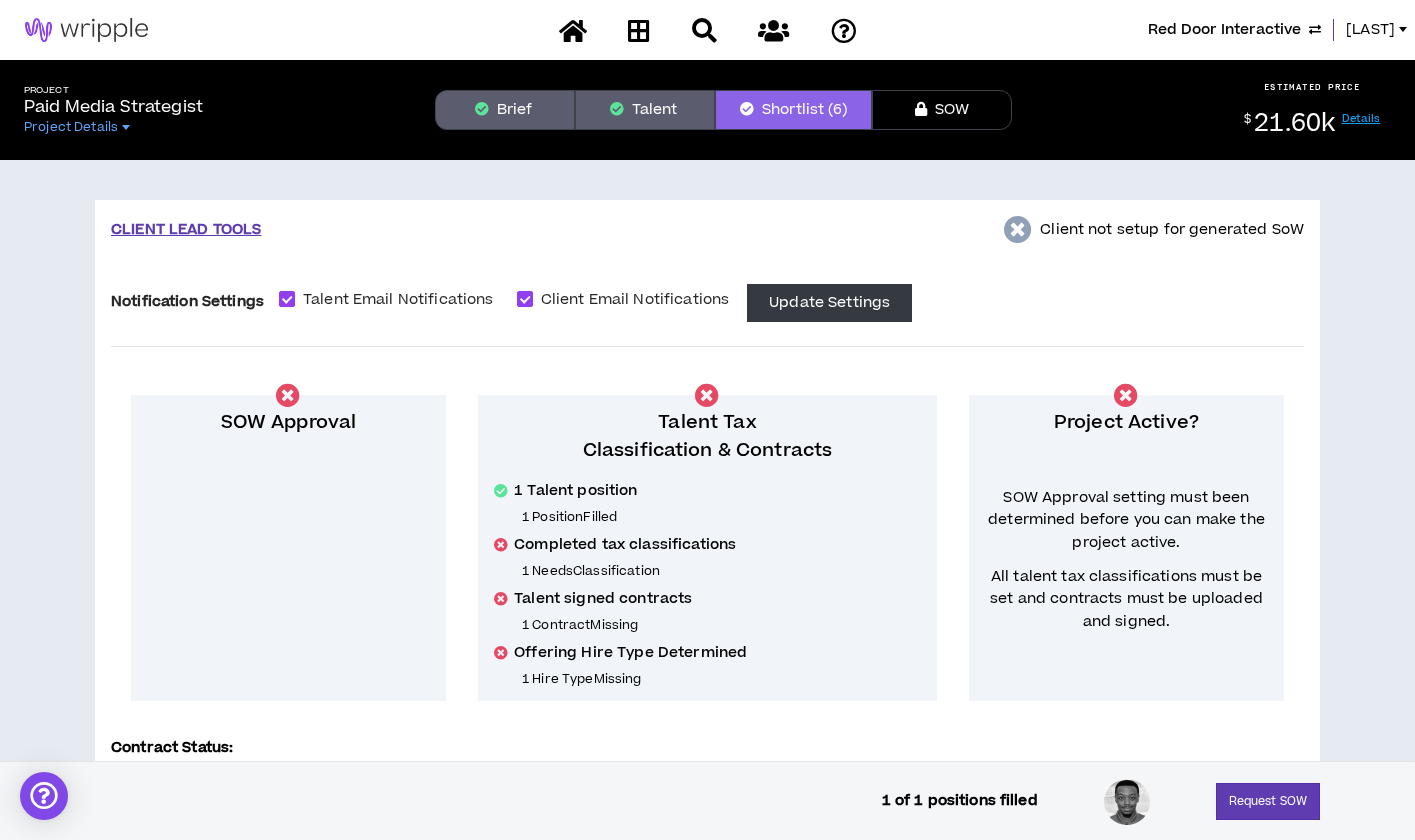 click on "Brief" at bounding box center (505, 110) 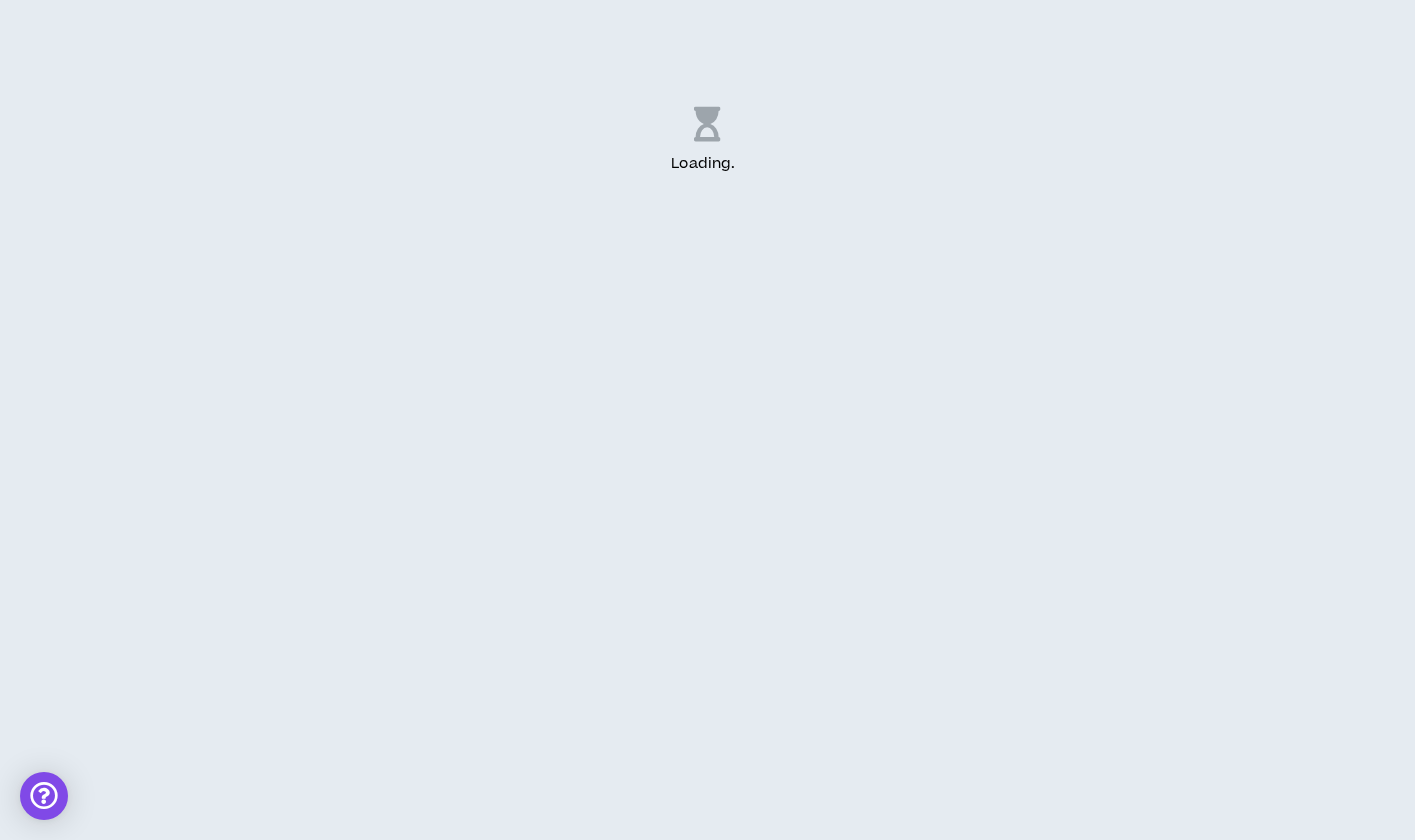 scroll, scrollTop: 0, scrollLeft: 0, axis: both 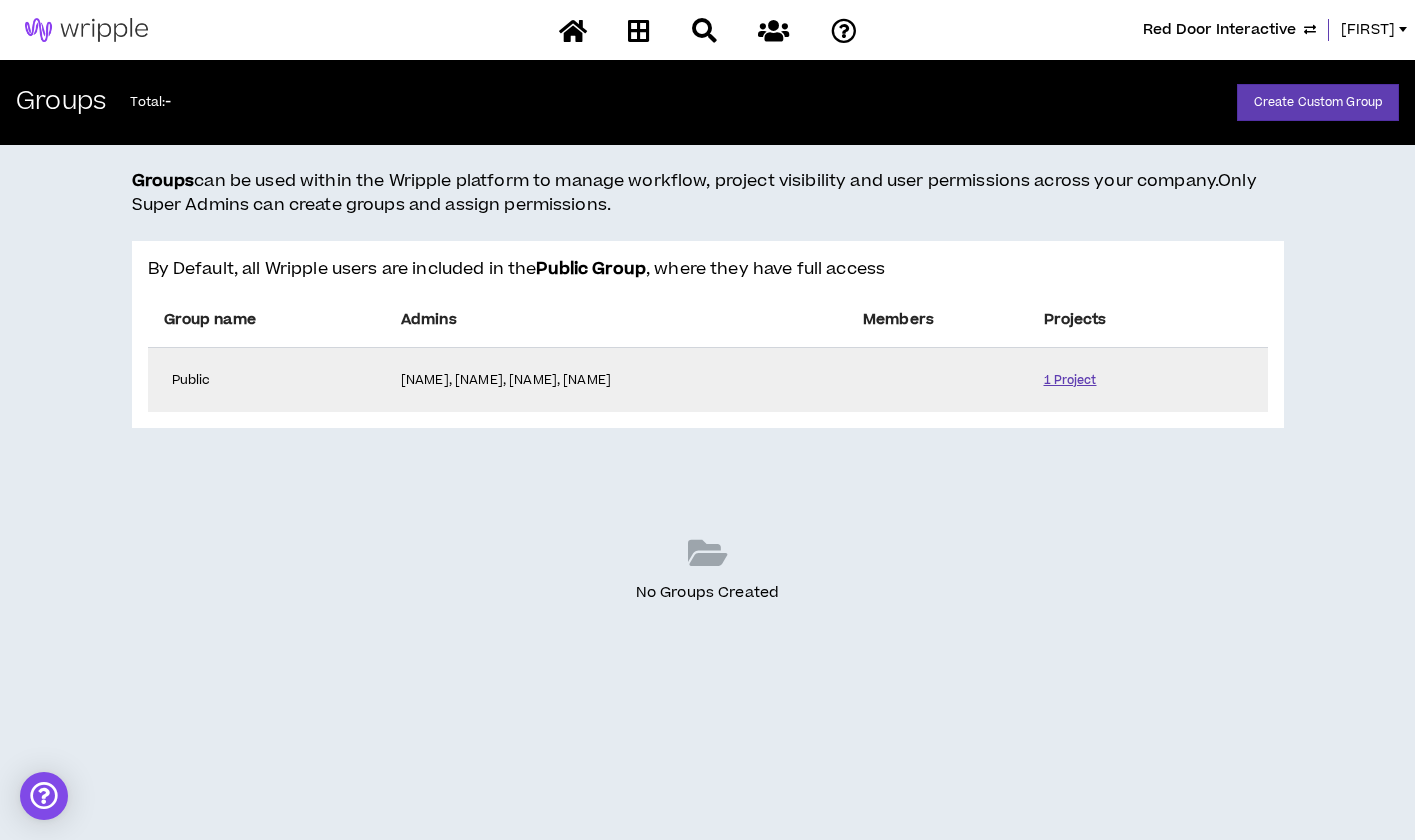 click on "1 Project" at bounding box center [1070, 380] 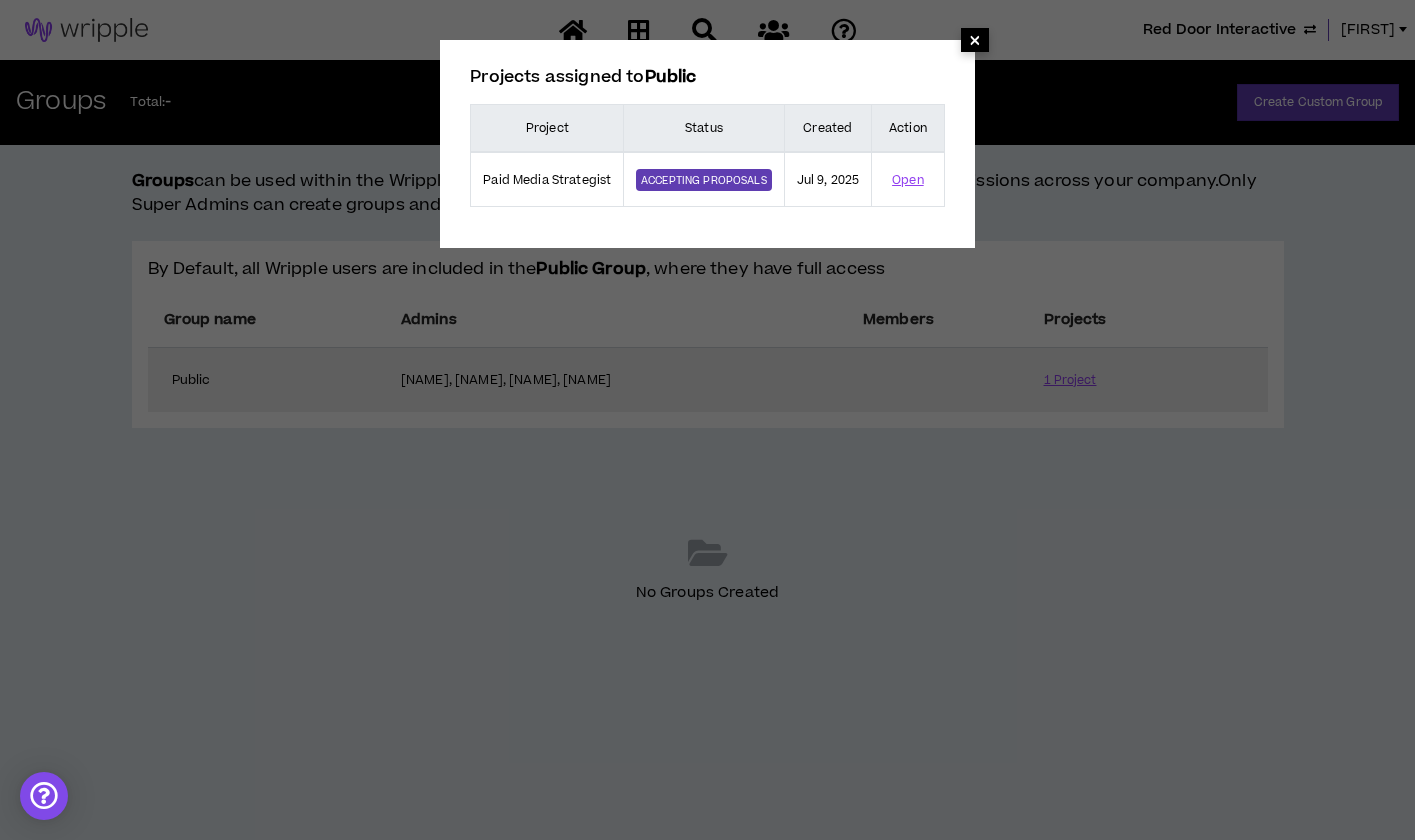 click on "×" at bounding box center (975, 40) 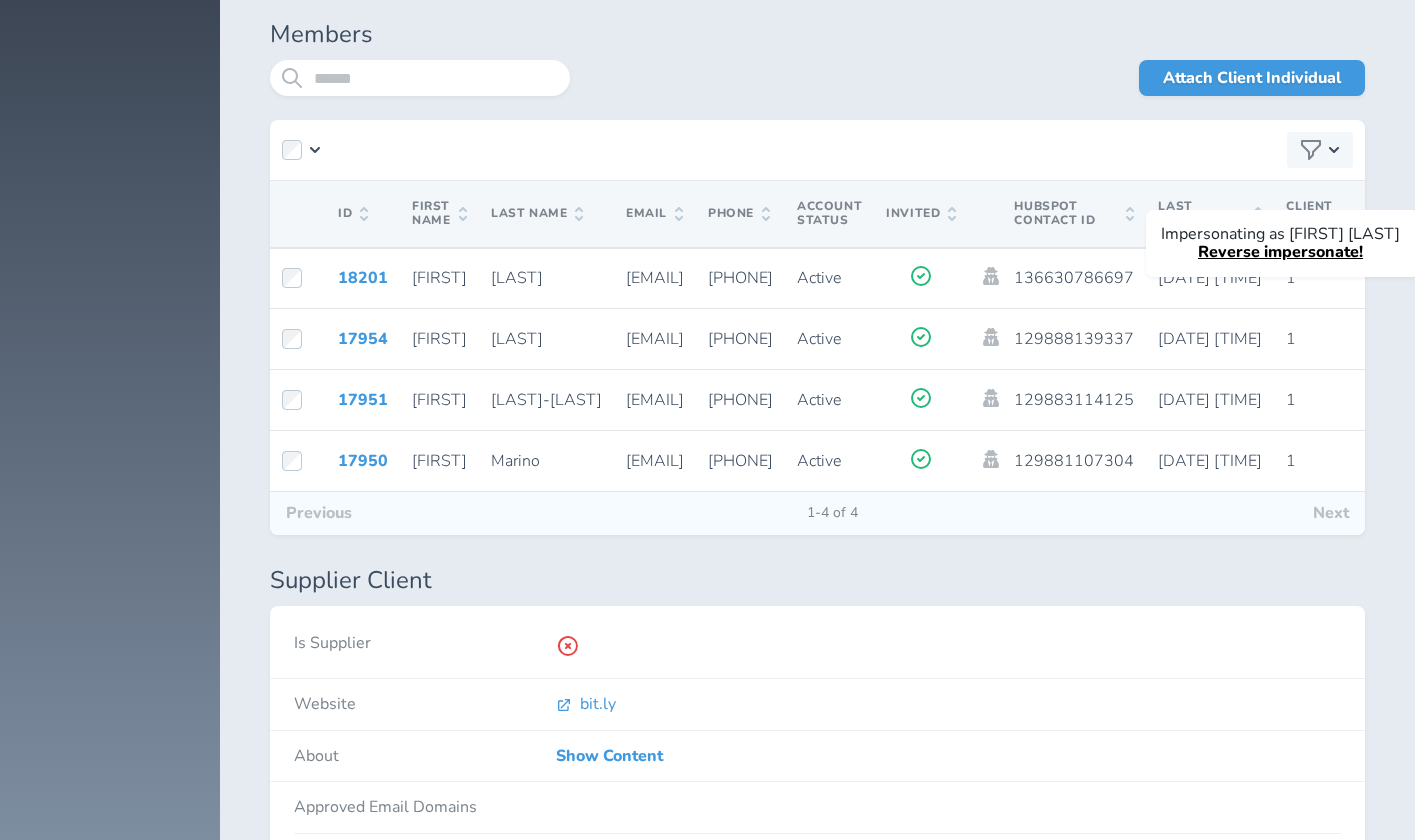 scroll, scrollTop: 3755, scrollLeft: 0, axis: vertical 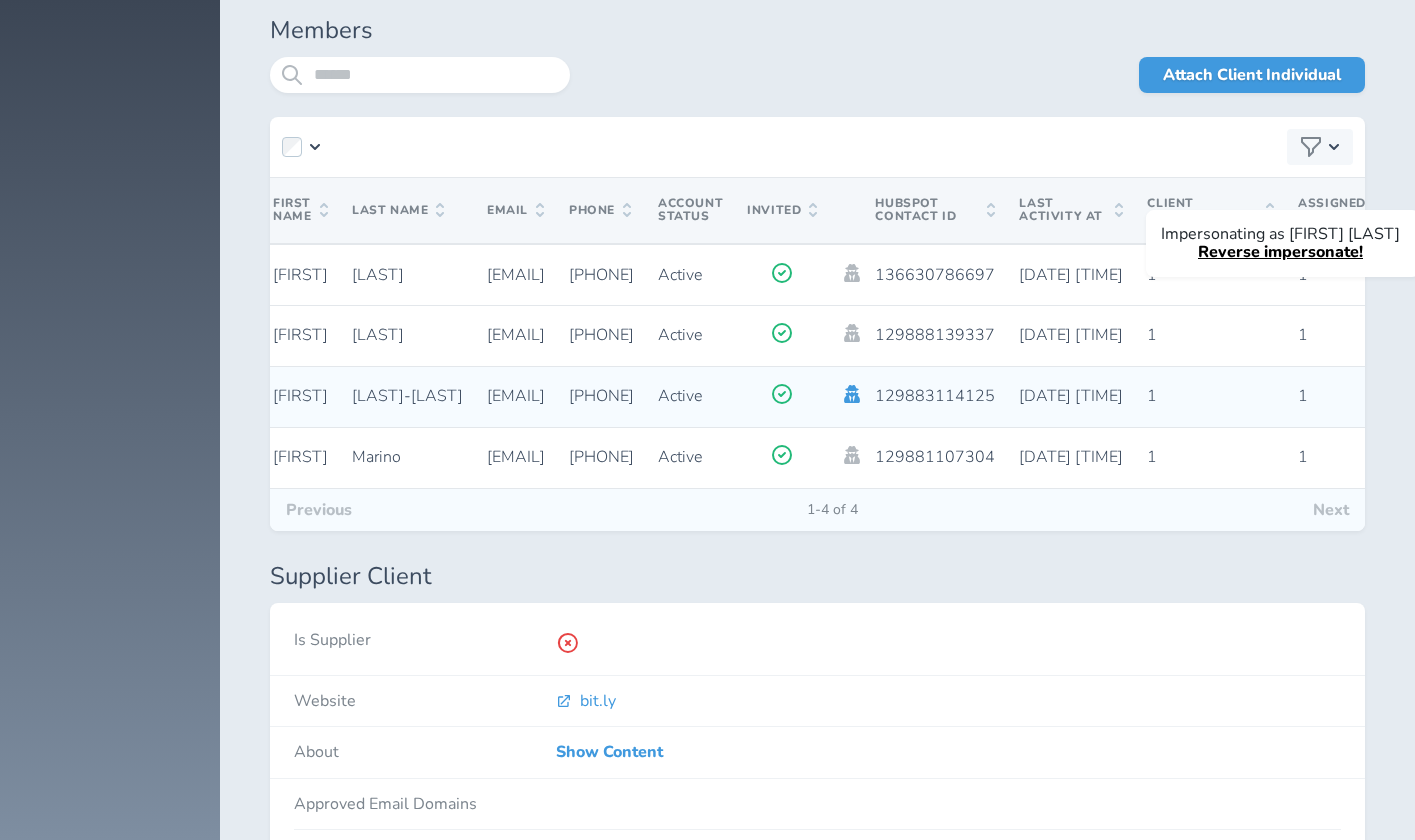 click 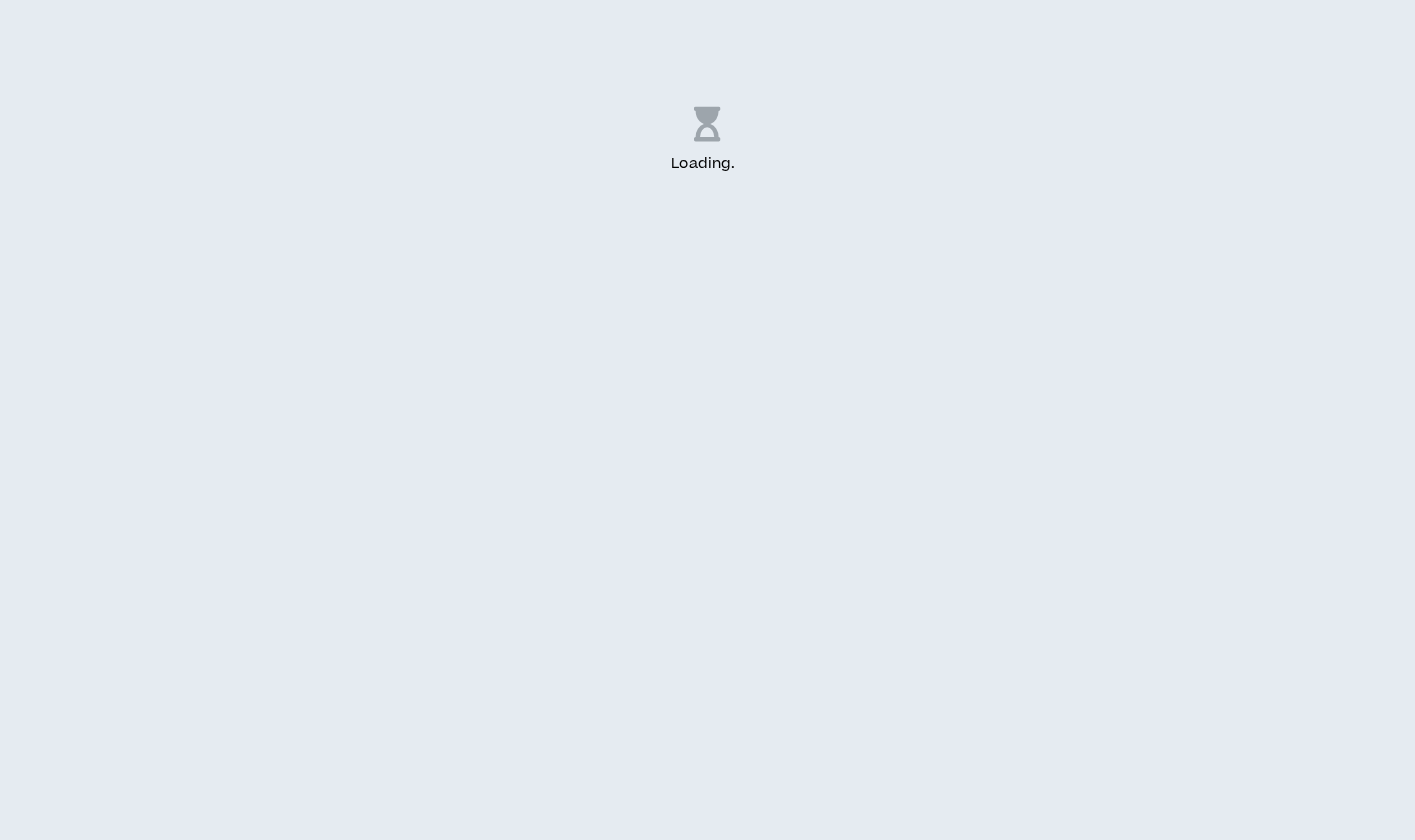 scroll, scrollTop: 0, scrollLeft: 0, axis: both 